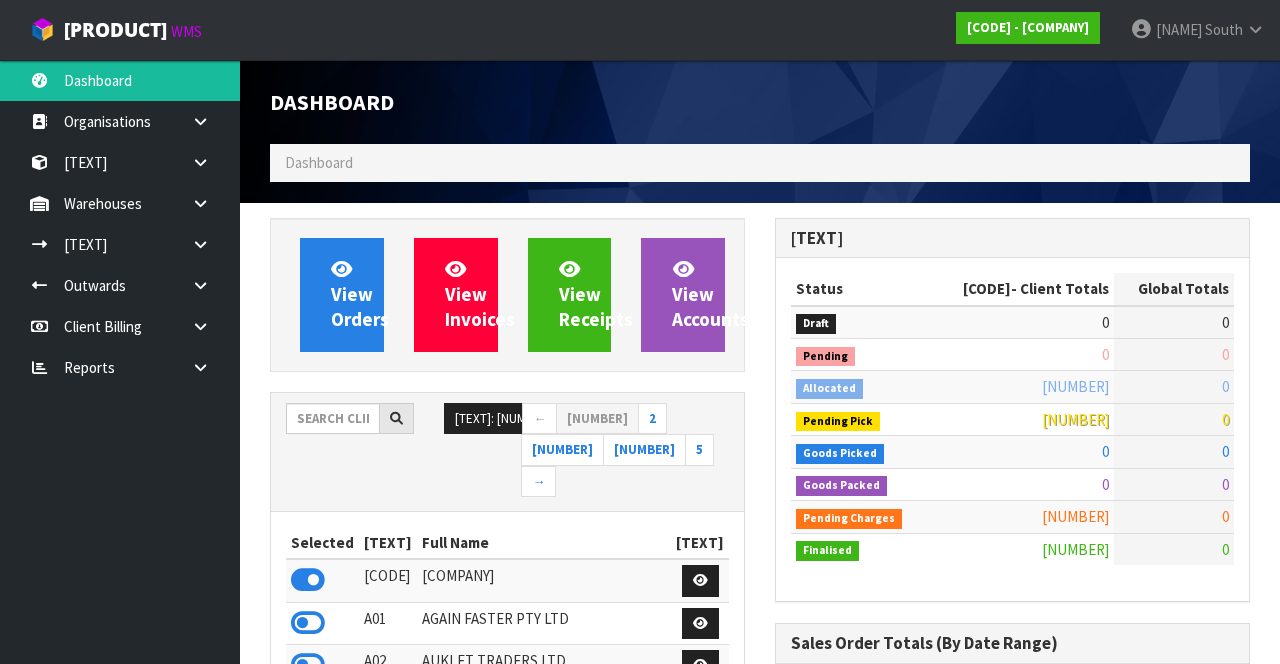 scroll, scrollTop: 0, scrollLeft: 0, axis: both 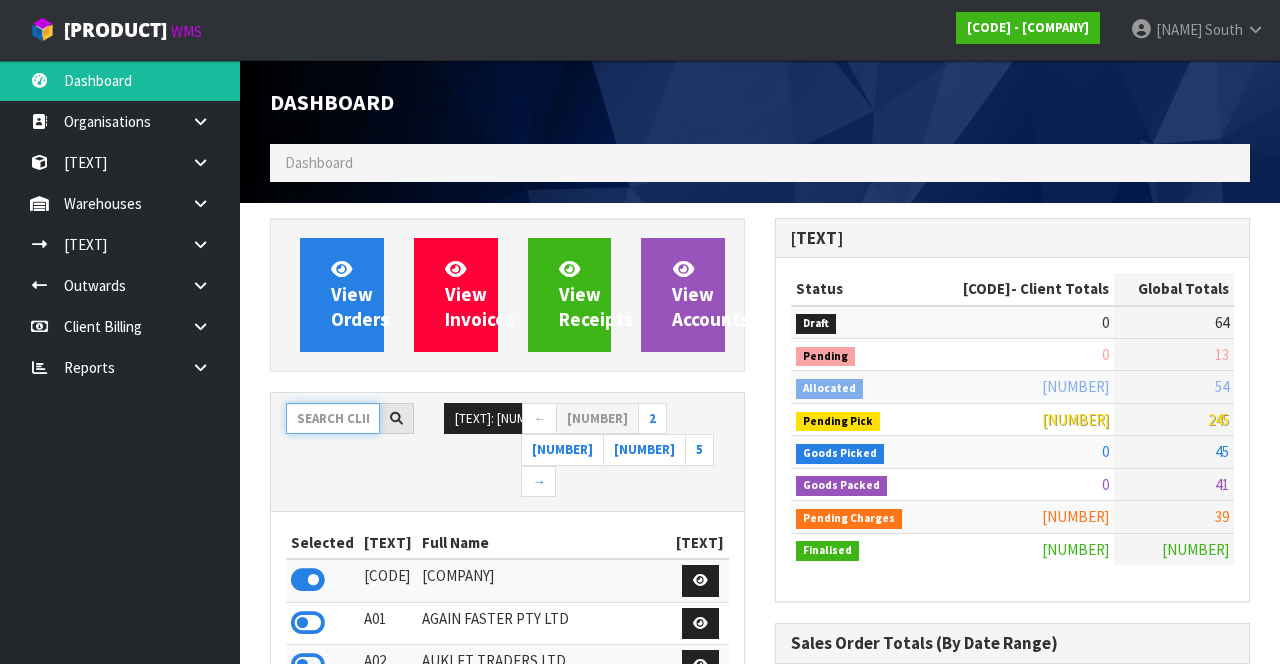 click at bounding box center (333, 418) 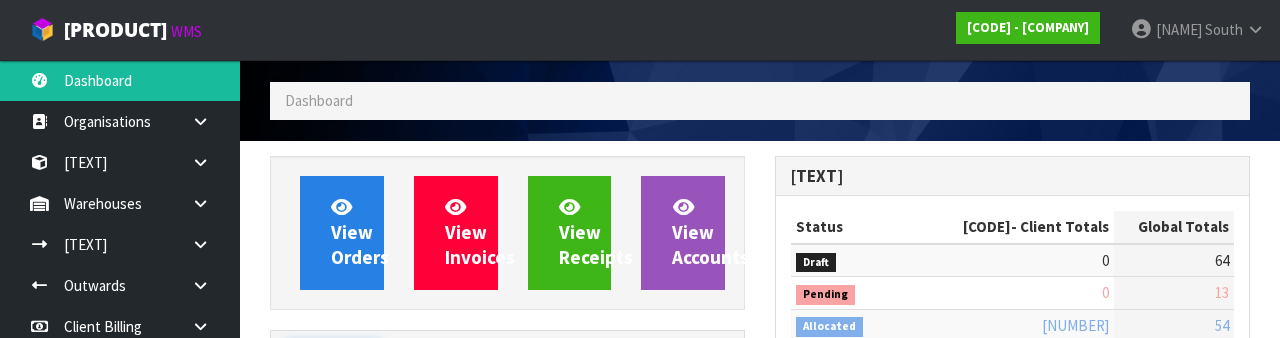 scroll, scrollTop: 235, scrollLeft: 0, axis: vertical 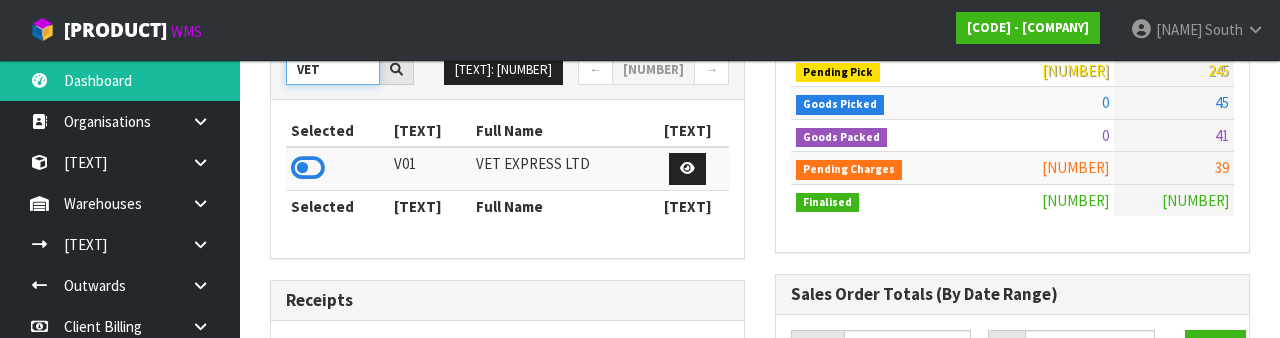 type on "VET" 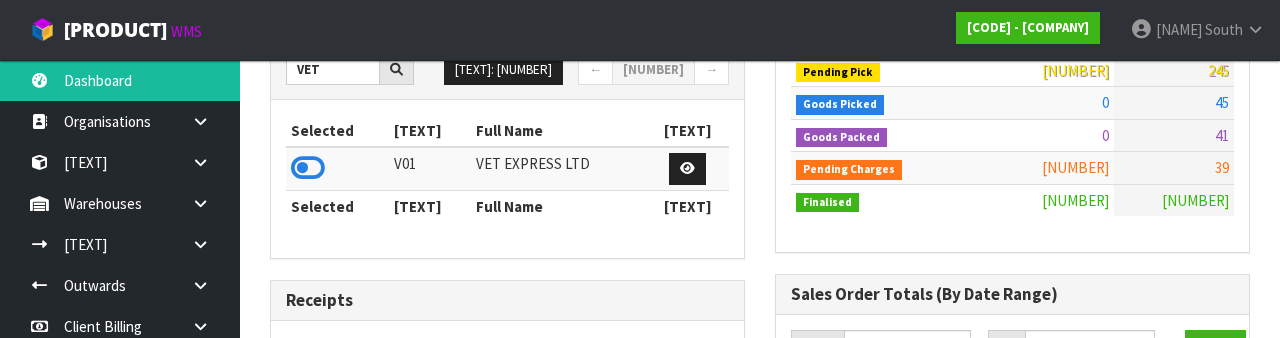 click at bounding box center (308, 168) 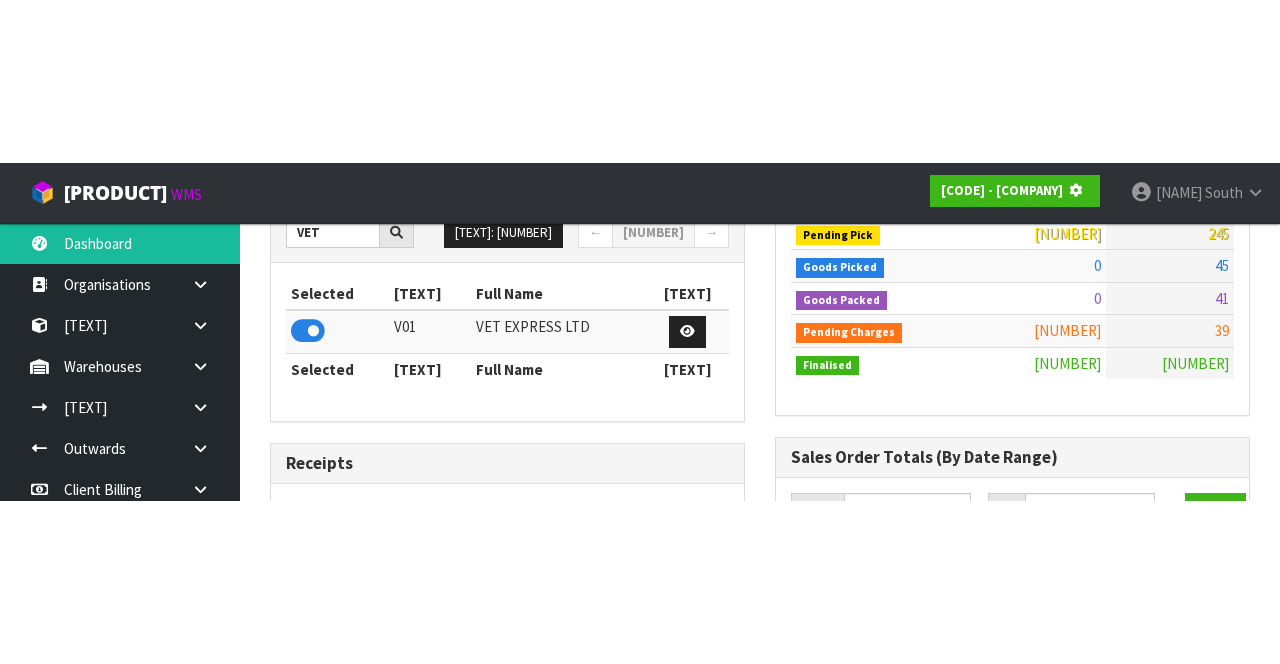 scroll, scrollTop: 349, scrollLeft: 0, axis: vertical 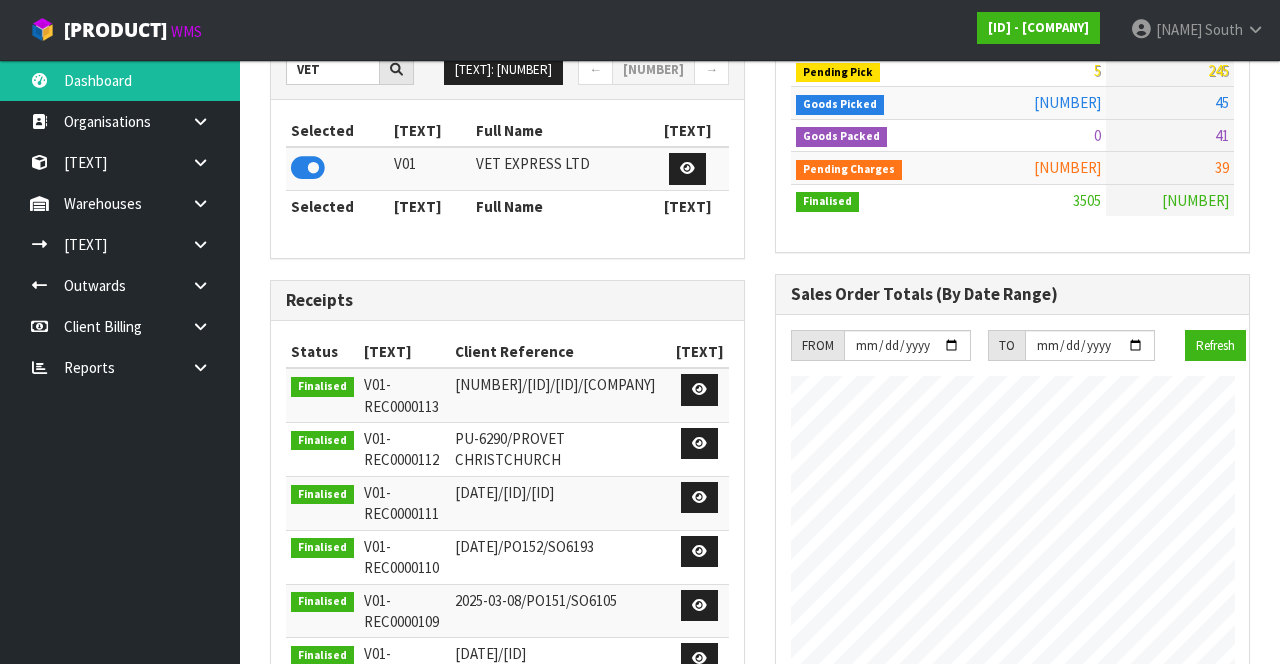 click at bounding box center [208, 121] 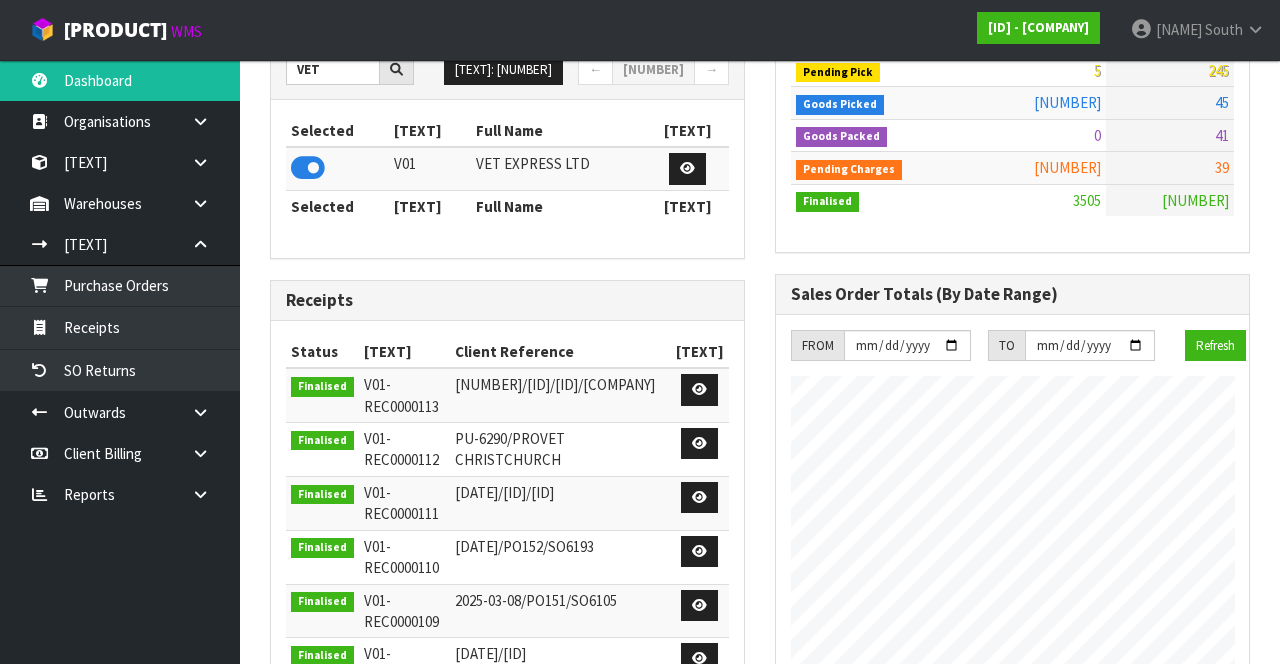 click at bounding box center [200, 244] 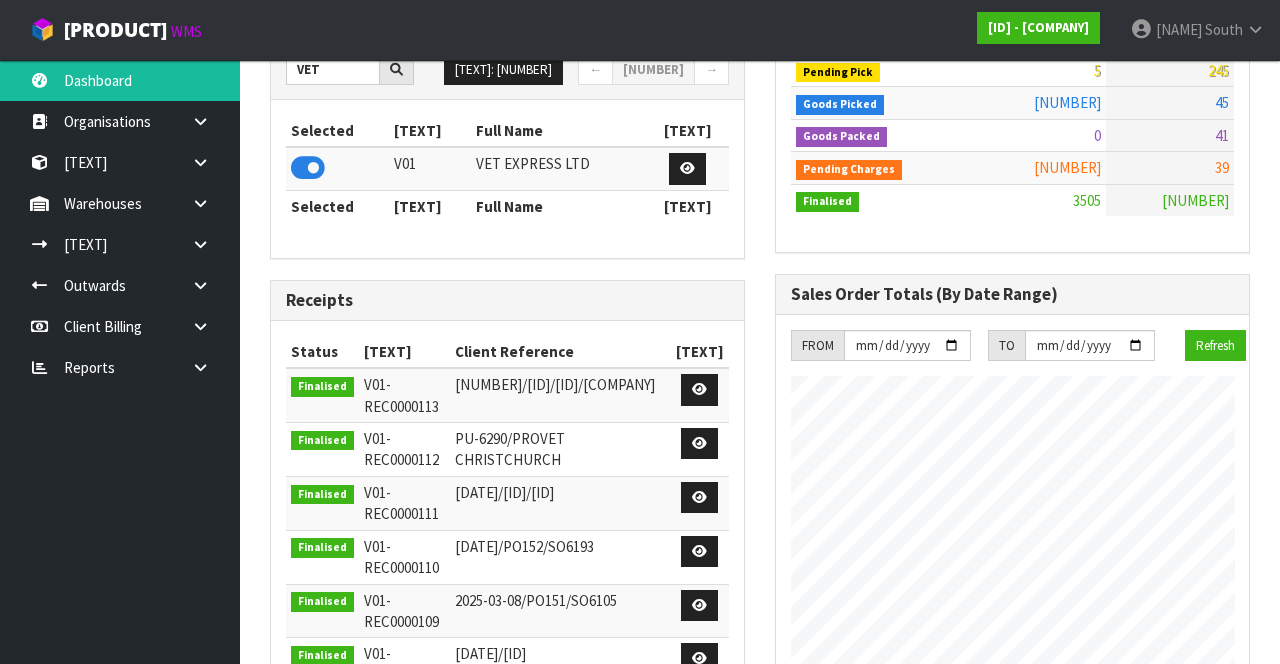 click at bounding box center [208, 121] 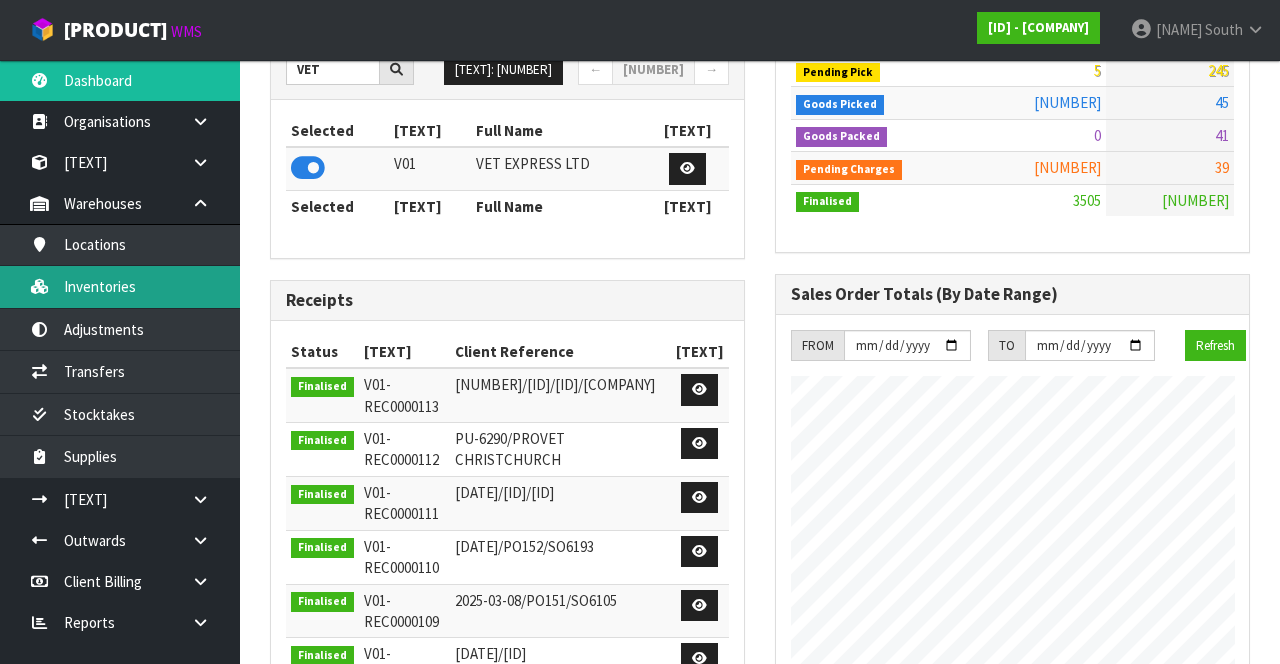 click on "Inventories" at bounding box center (120, 286) 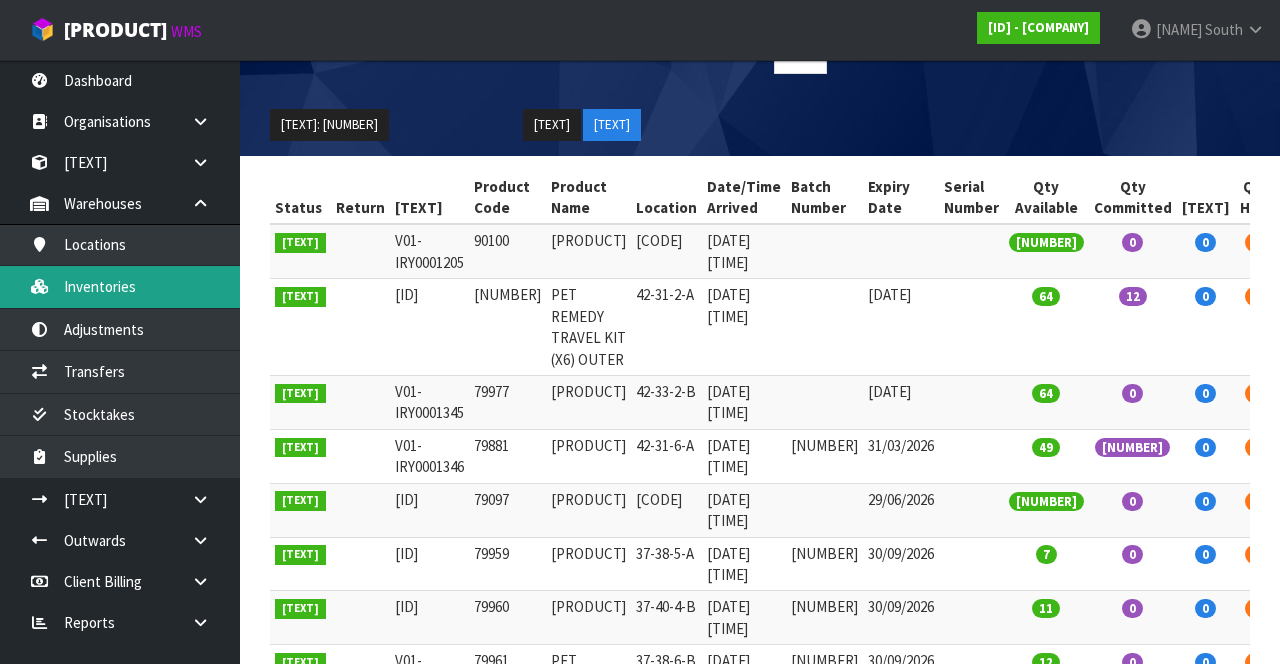 scroll, scrollTop: 234, scrollLeft: 0, axis: vertical 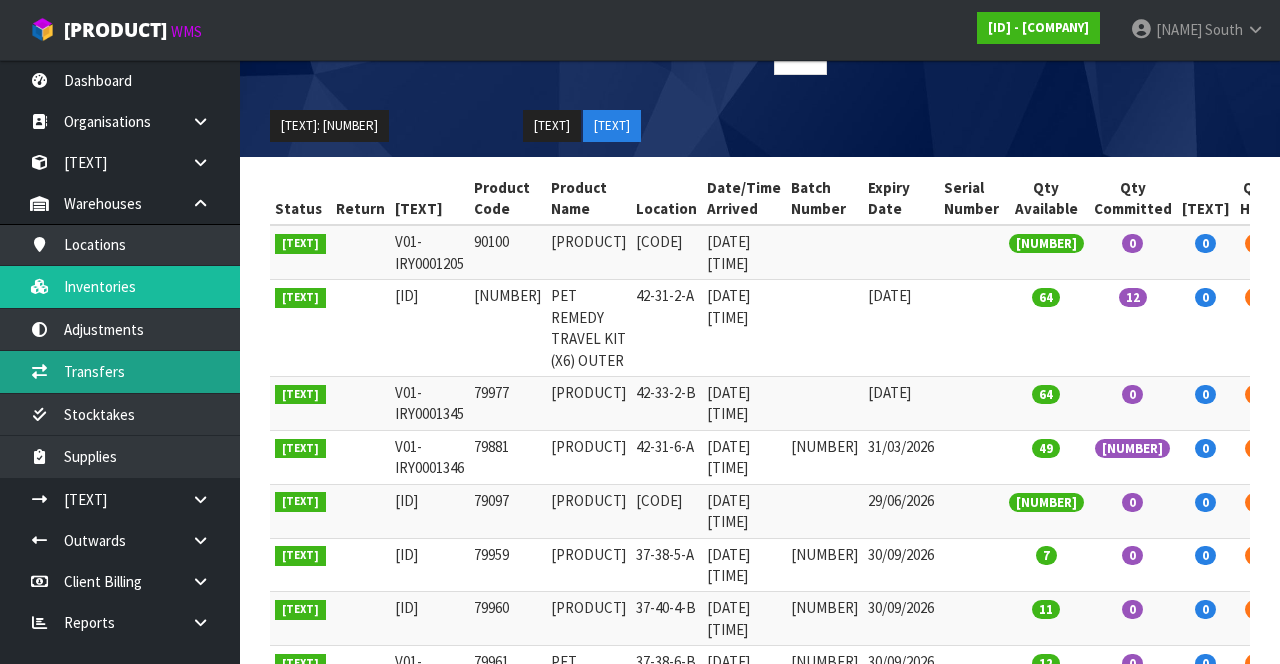 click on "Transfers" at bounding box center (120, 371) 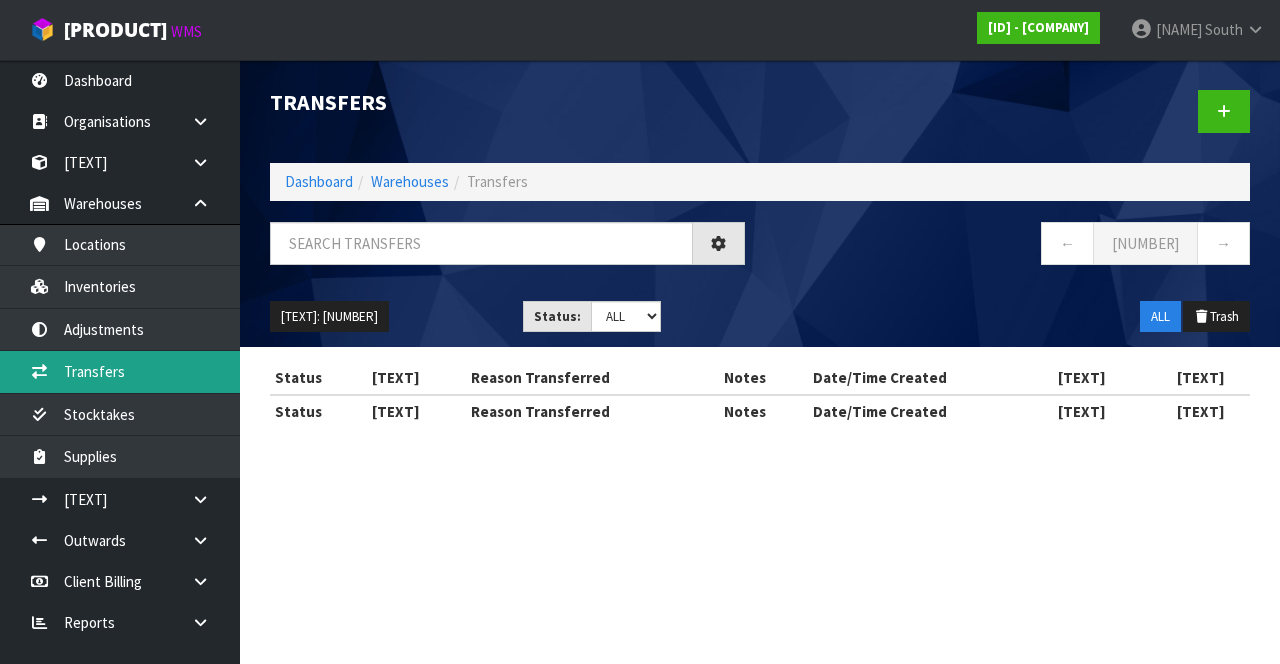 scroll, scrollTop: 0, scrollLeft: 0, axis: both 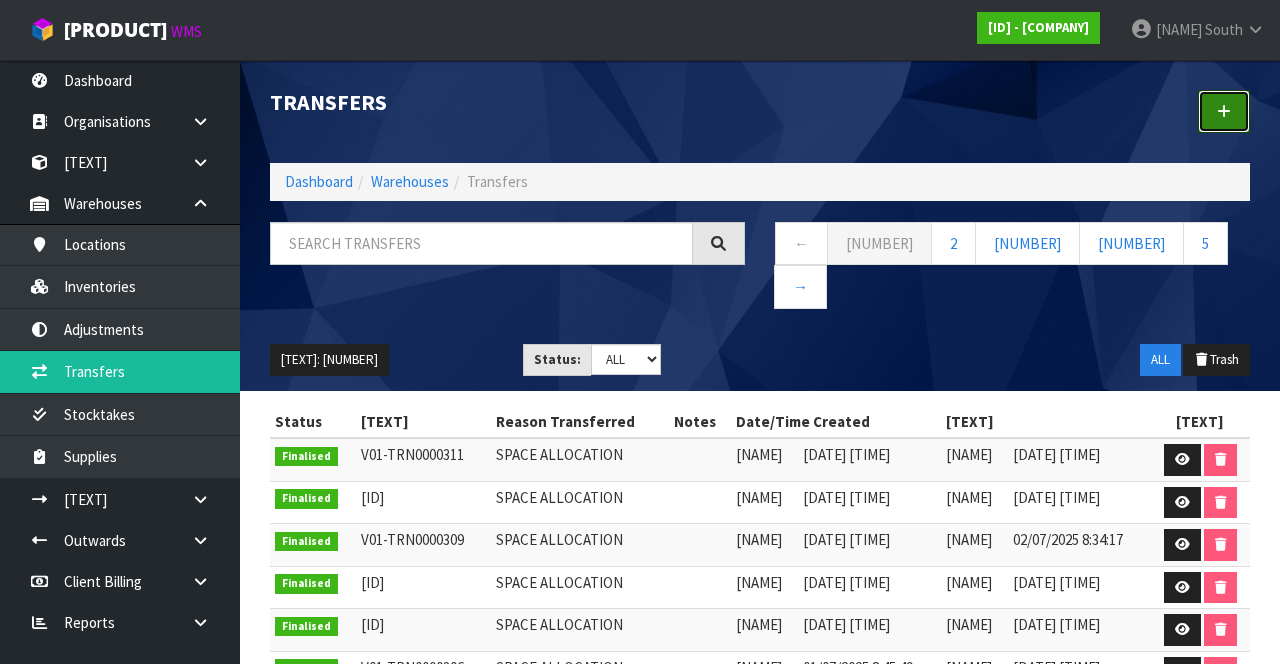 click at bounding box center (1224, 111) 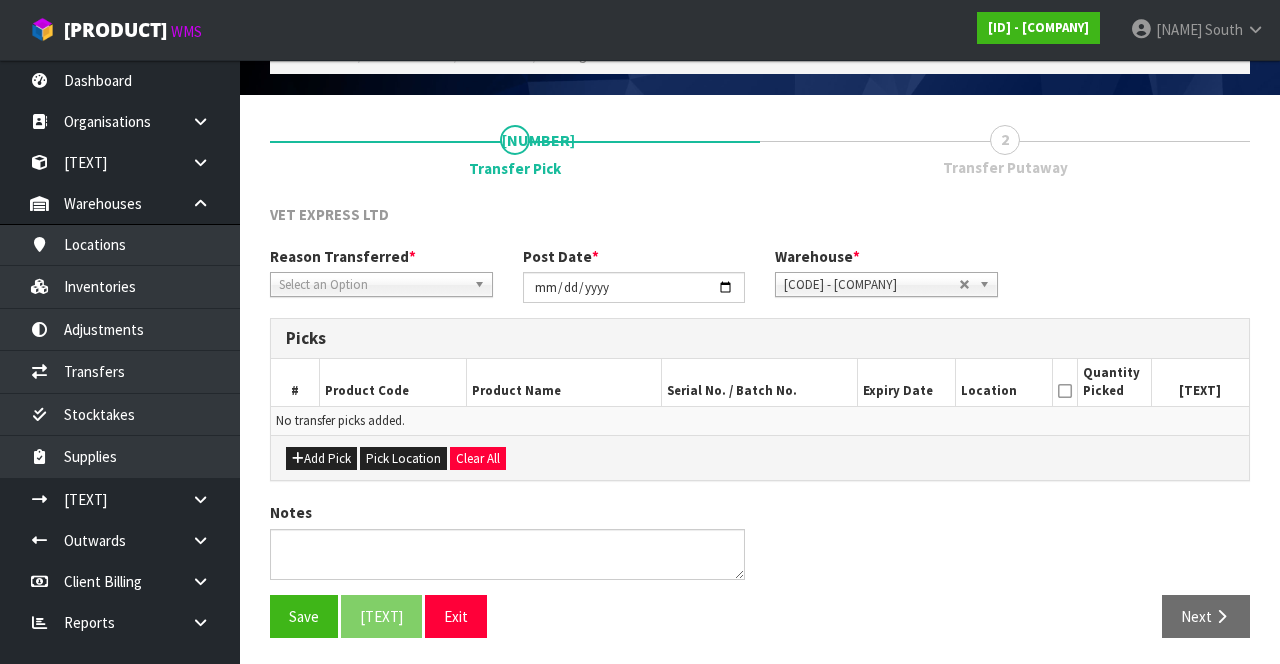 scroll, scrollTop: 104, scrollLeft: 0, axis: vertical 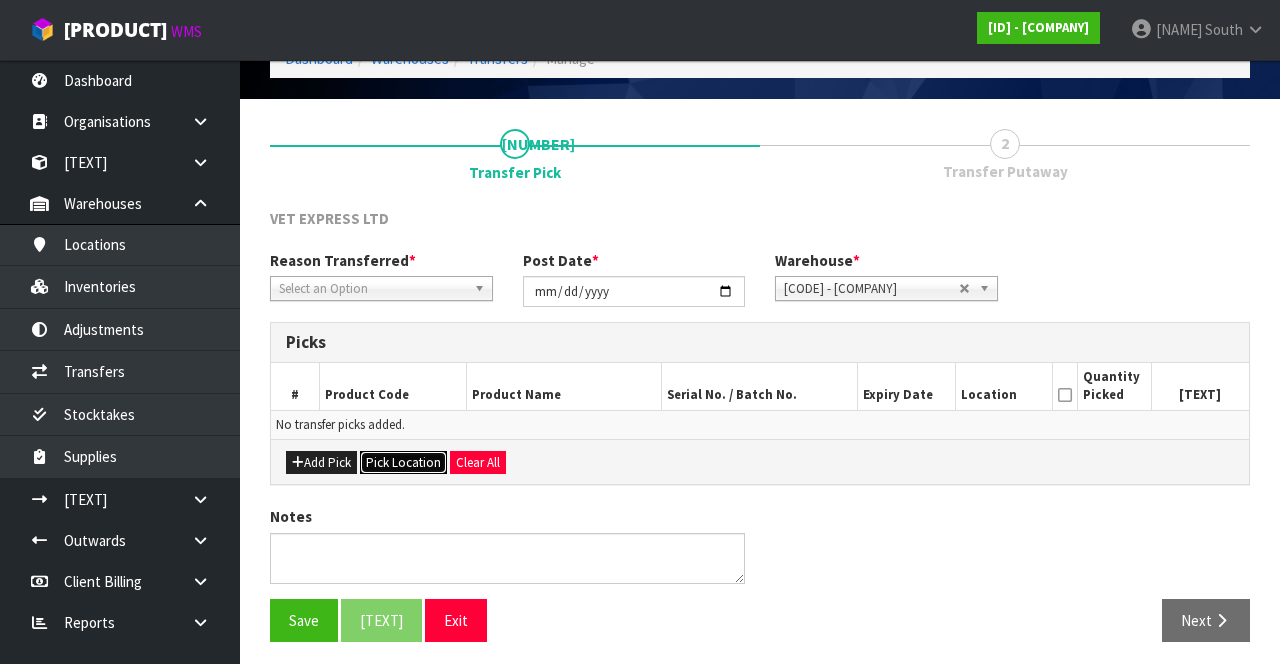 click on "Pick Location" at bounding box center [403, 463] 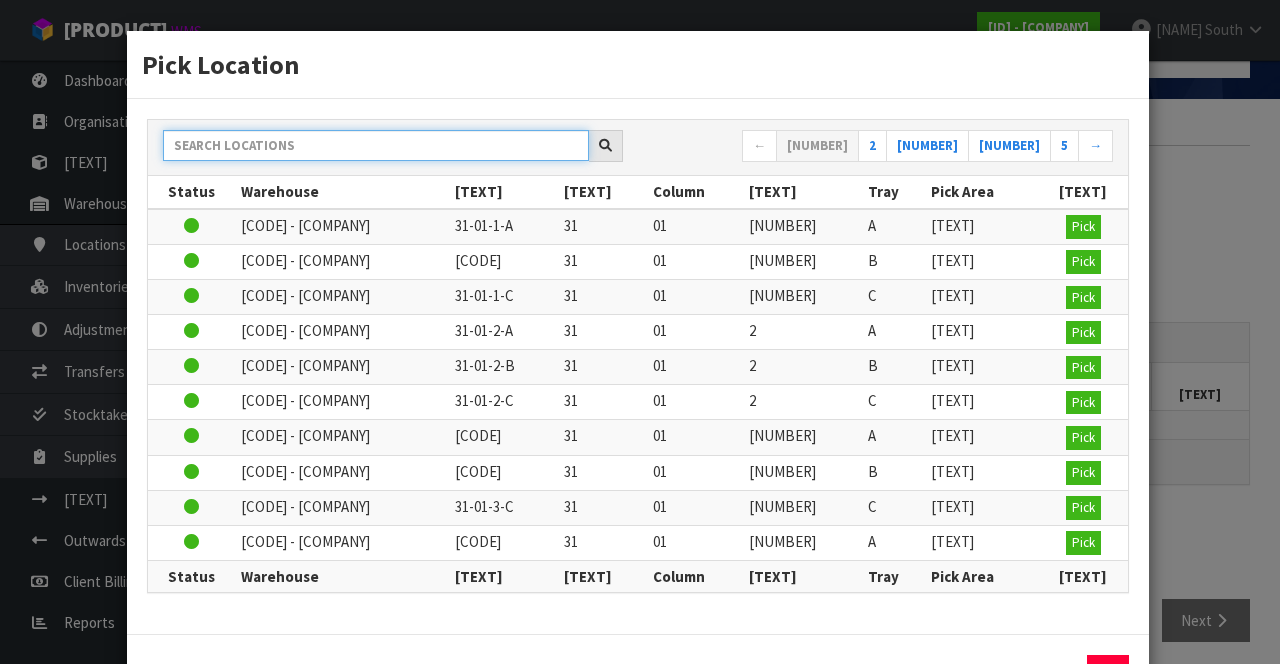 click at bounding box center (376, 145) 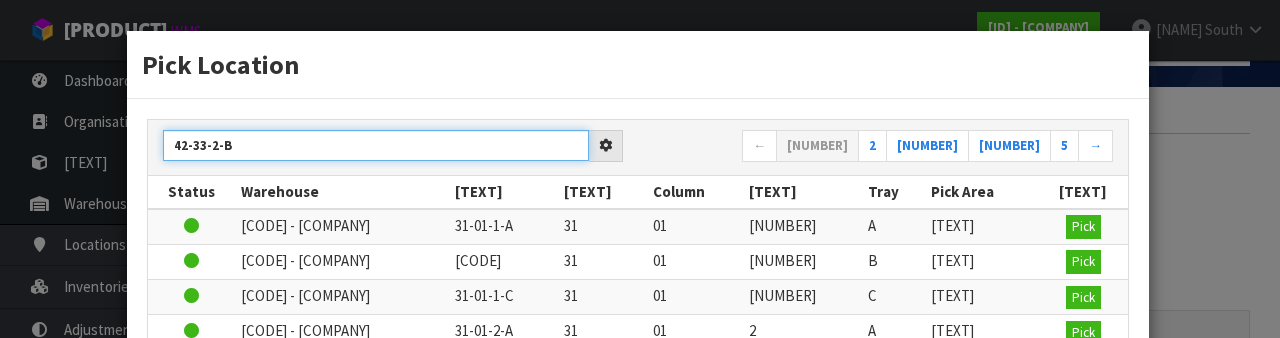 type on "42-33-2-B" 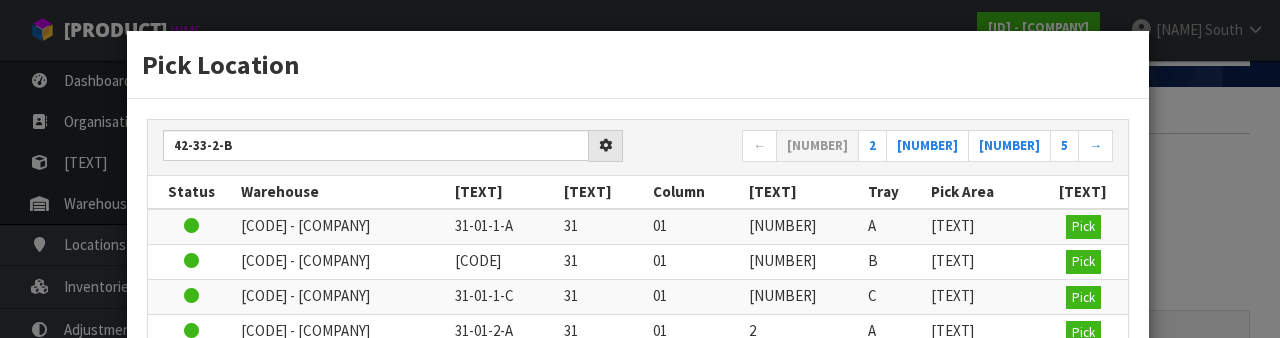 click on "←
[NUMBER] [NUMBER] [NUMBER] [NUMBER] [NUMBER]
→" at bounding box center [883, 147] 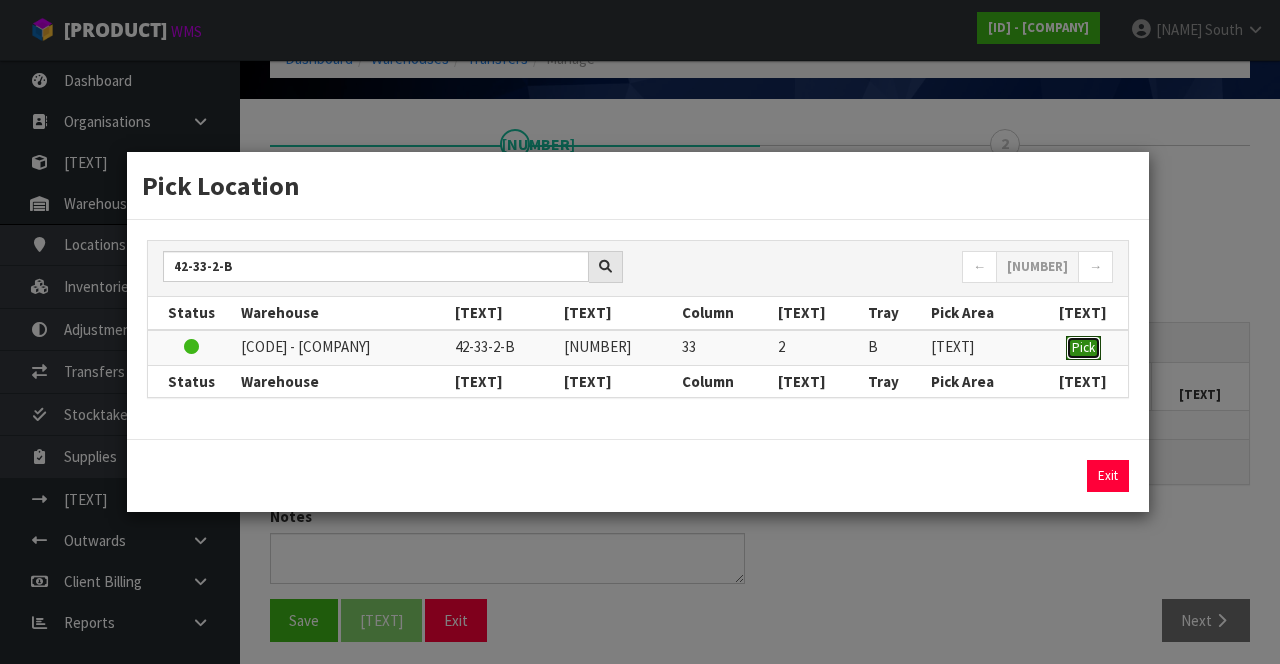 click on "Pick" at bounding box center (1083, 347) 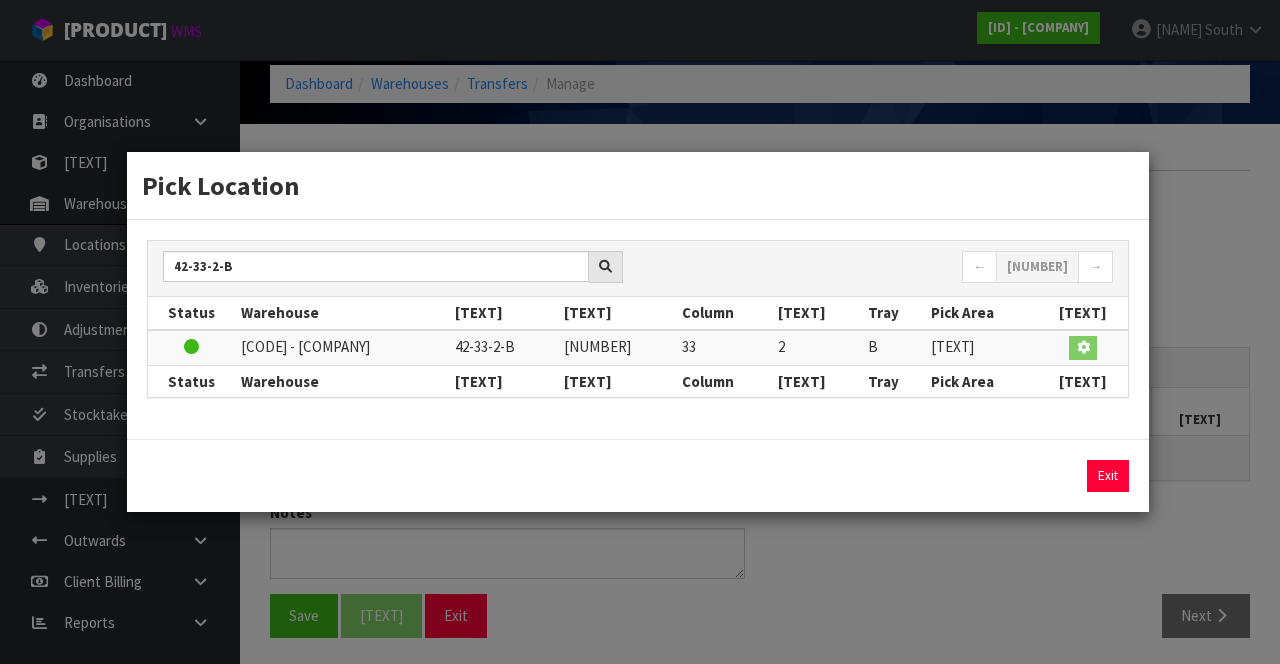 scroll, scrollTop: 104, scrollLeft: 0, axis: vertical 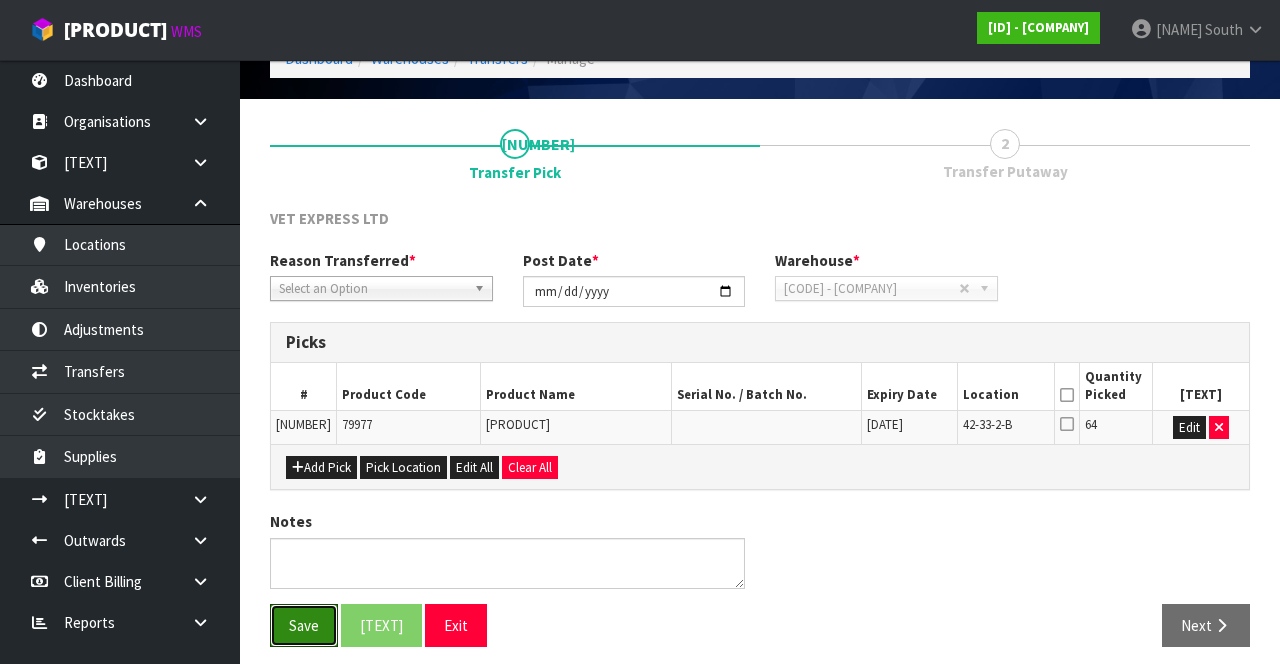click on "Save" at bounding box center (304, 625) 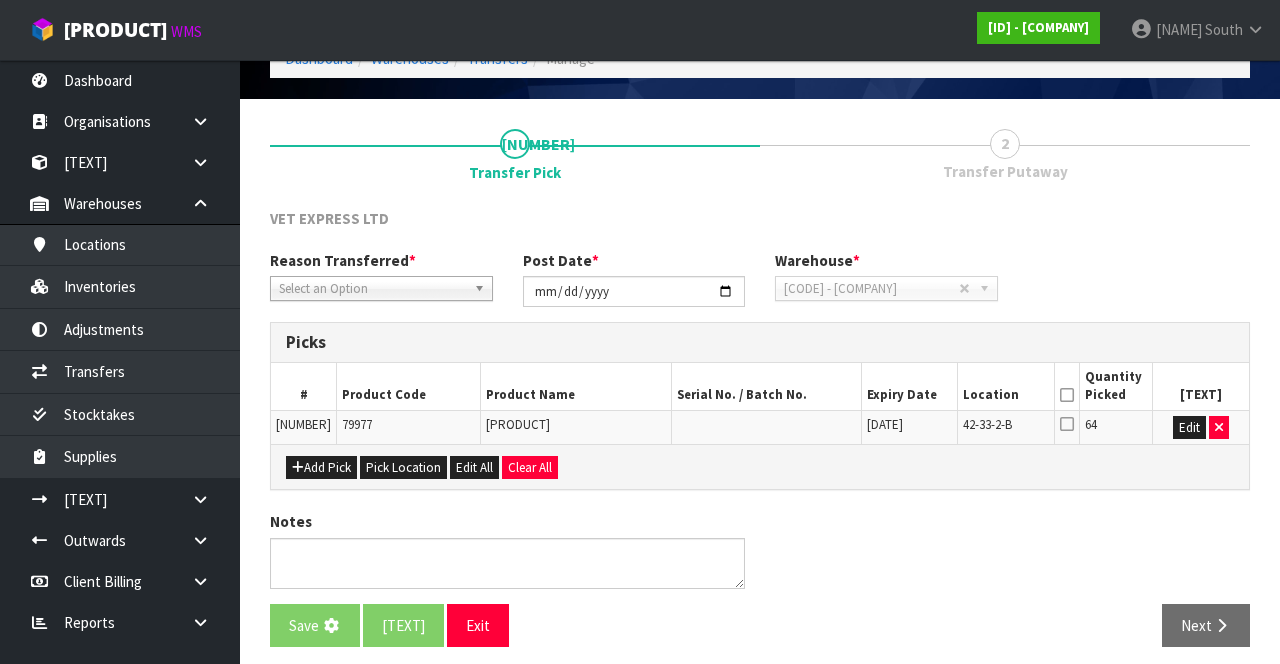 scroll, scrollTop: 0, scrollLeft: 0, axis: both 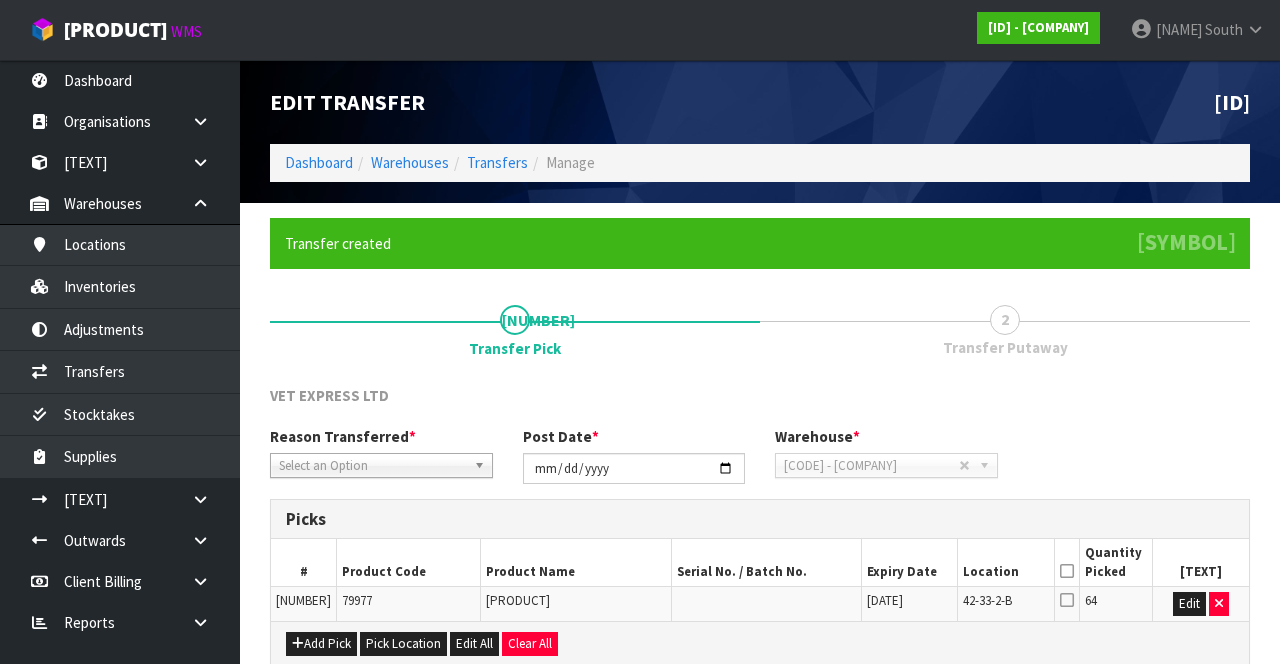 click on "Select an Option" at bounding box center (372, 466) 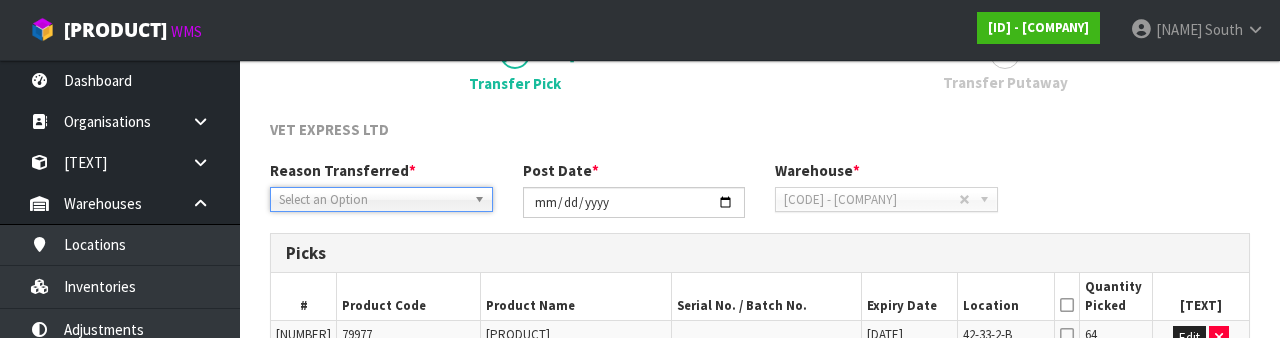 scroll, scrollTop: 312, scrollLeft: 0, axis: vertical 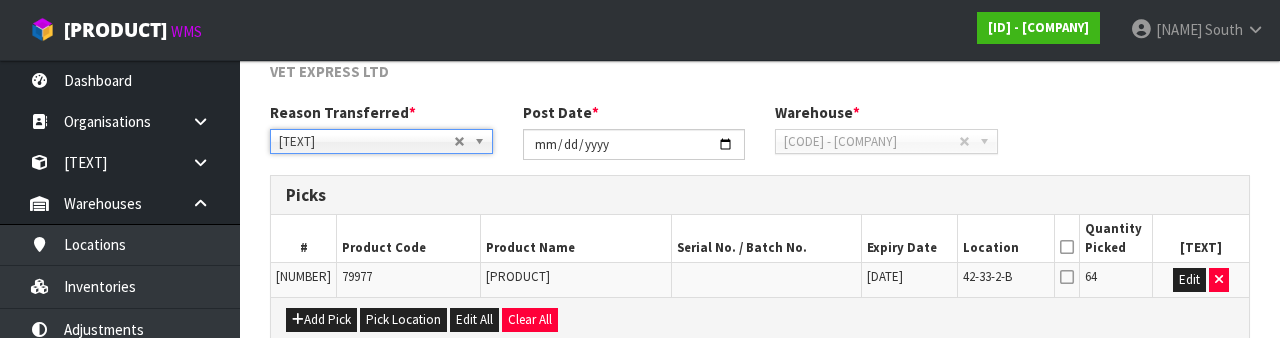 click on "Location
Reason Transferred  *
Space Allocation Damage Expired Stock Repair QA
Space Allocation
Space Allocation Damage Expired Stock Repair QA
Post Date  *
[DATE]
Warehouse  *
01 - CONTRACT WAREHOUSING MAIN 02 - CONTRACT WAREHOUSING NO 2 [LOCATION] - [LOCATION] [LOCATION] [LOCATION] [LOCATION]
[LOCATION] - CONTRACT WAREHOUSING ALLENS ROAD" at bounding box center [760, 138] 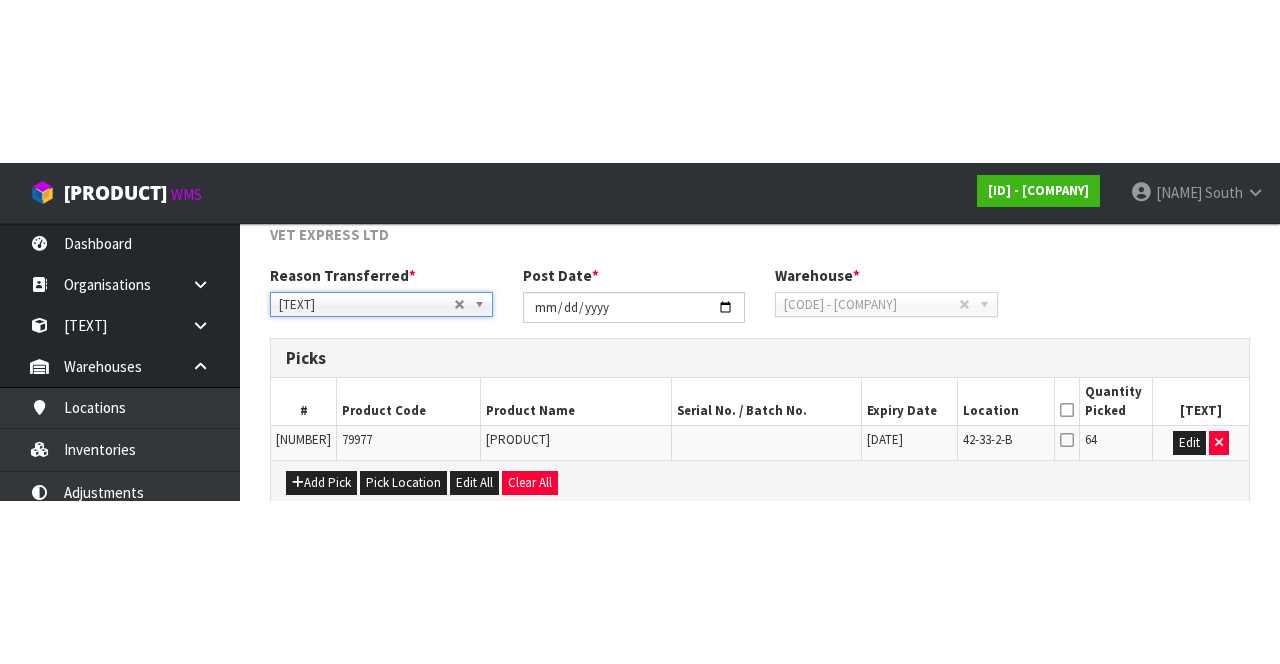 scroll, scrollTop: 198, scrollLeft: 0, axis: vertical 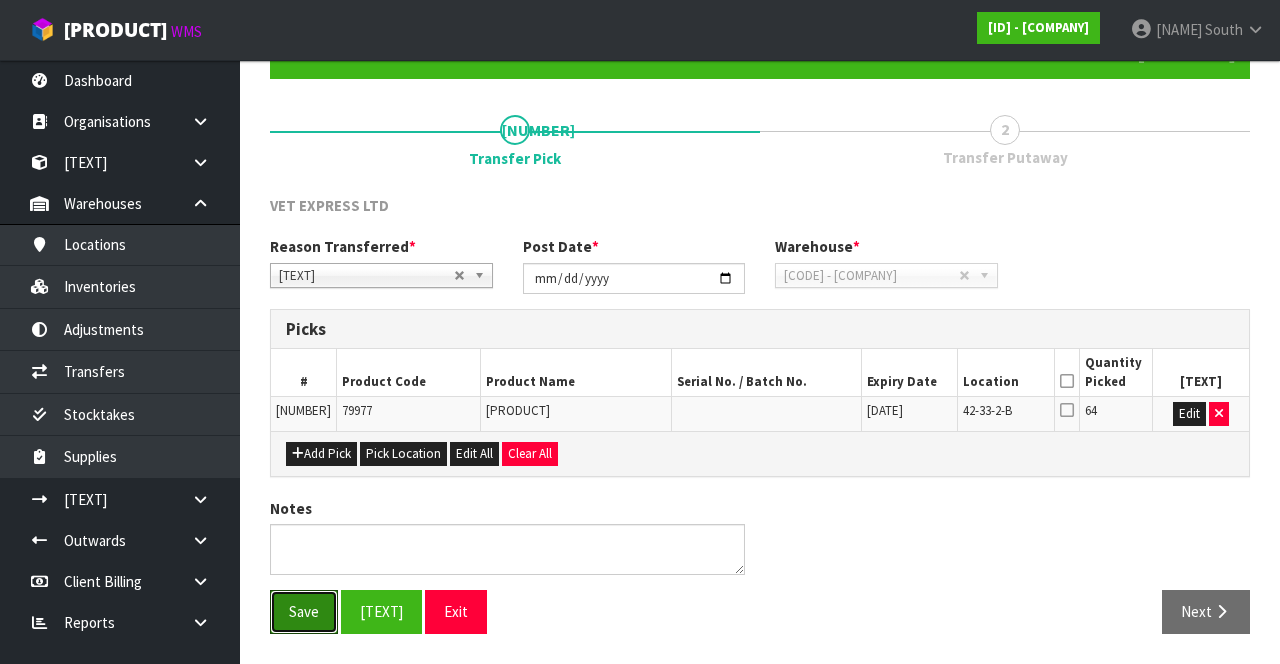 click on "Save" at bounding box center [304, 611] 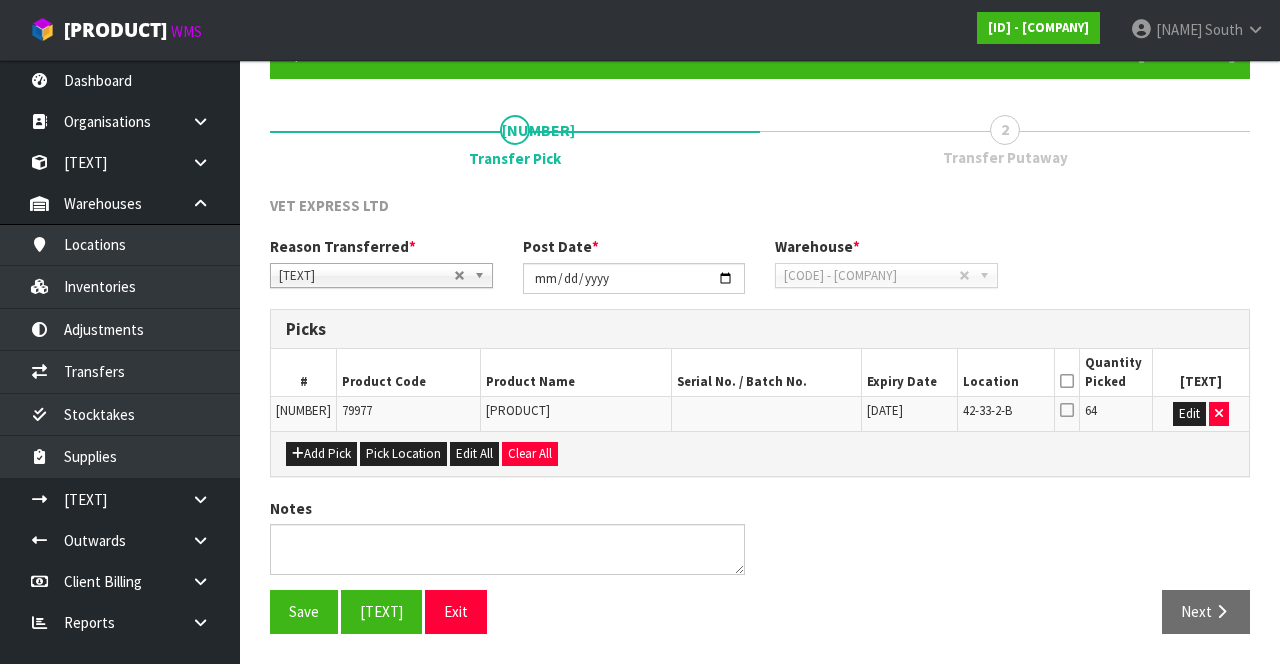 scroll, scrollTop: 0, scrollLeft: 0, axis: both 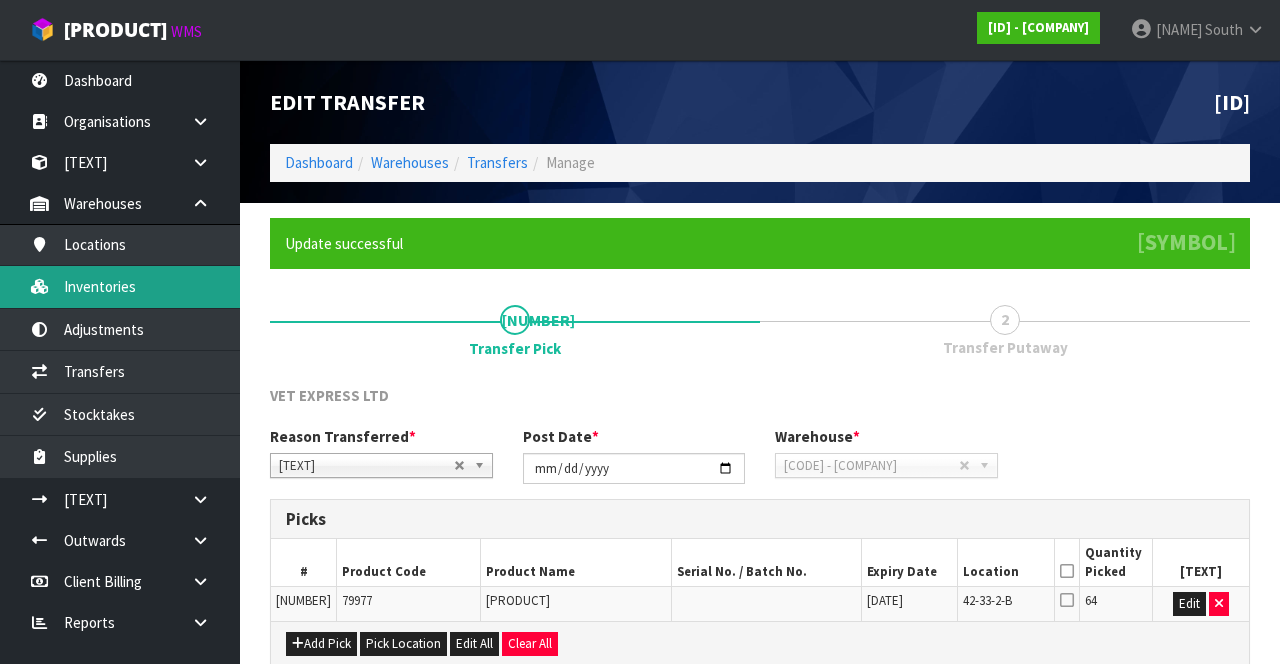 click on "Inventories" at bounding box center (120, 286) 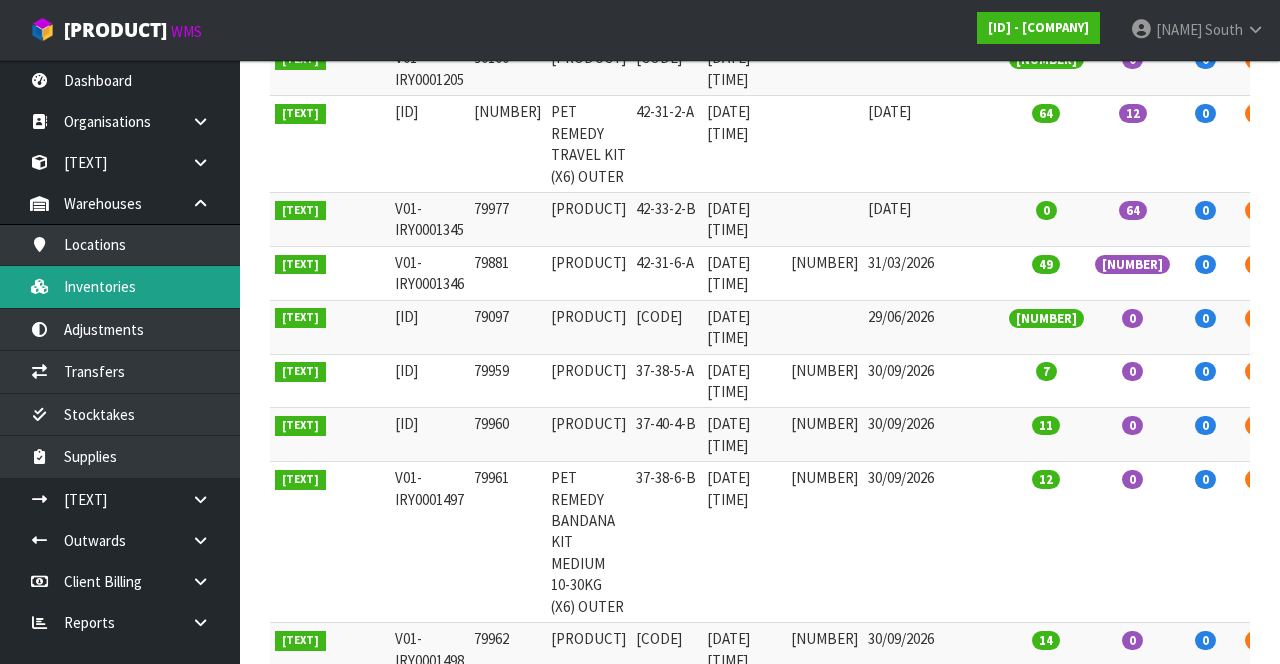 scroll, scrollTop: 432, scrollLeft: 0, axis: vertical 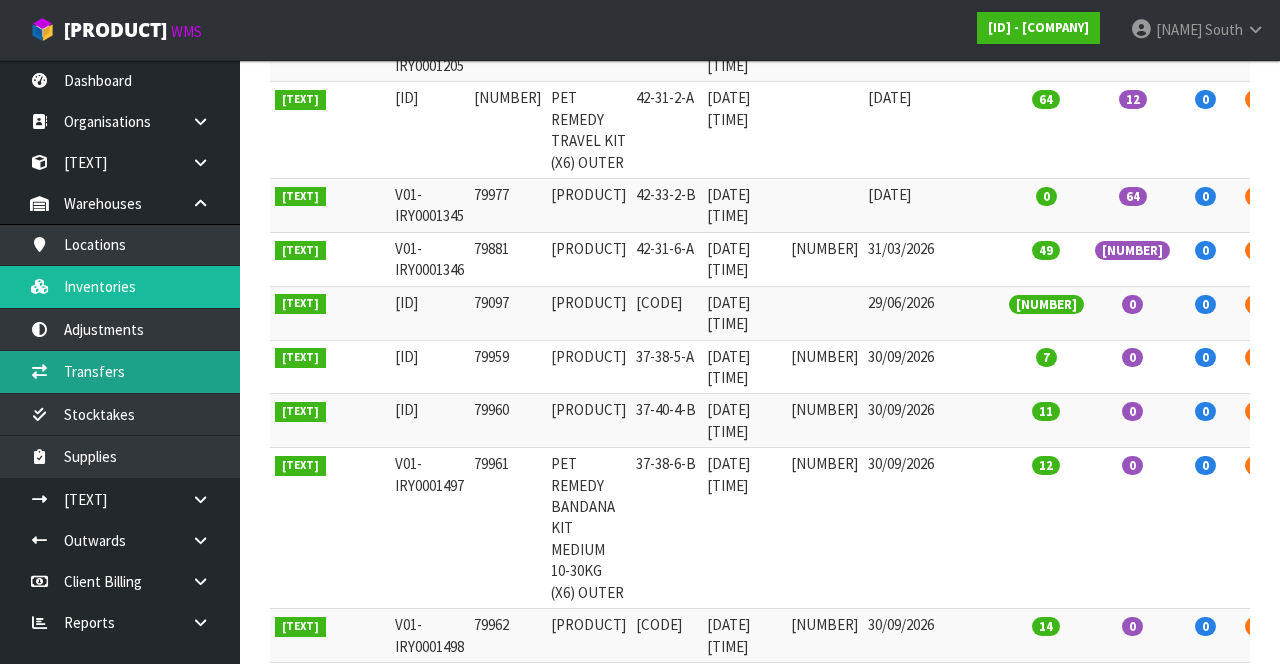 click on "Transfers" at bounding box center (120, 371) 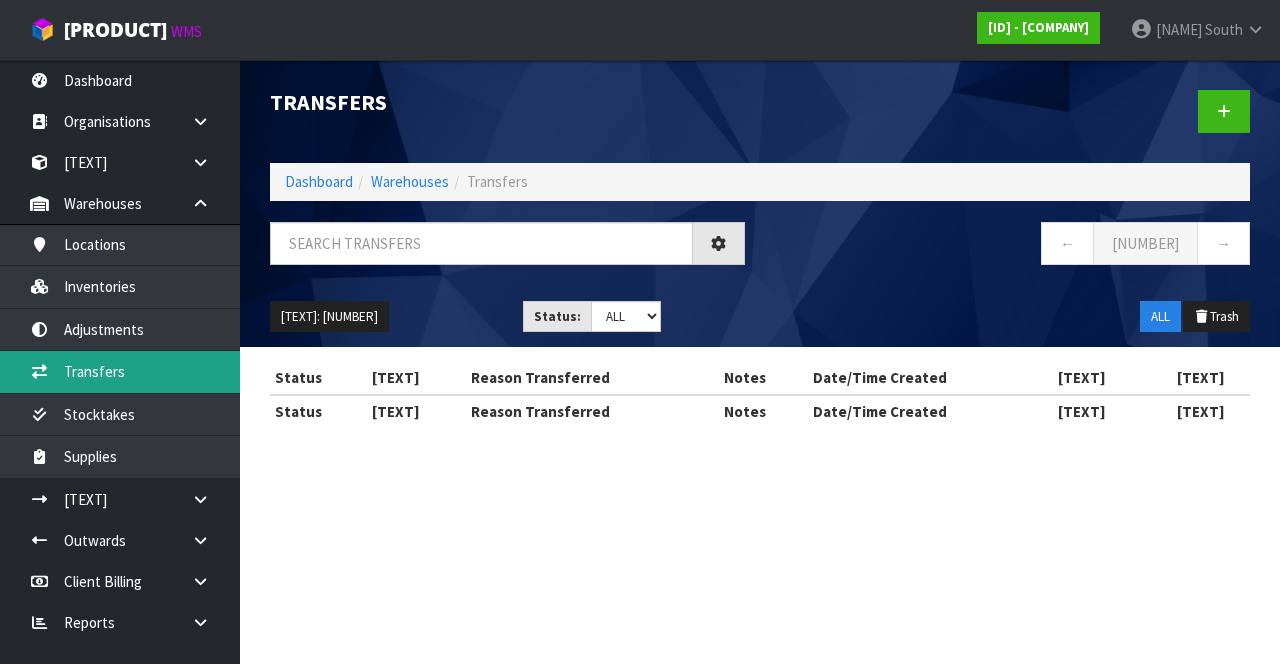 scroll, scrollTop: 0, scrollLeft: 0, axis: both 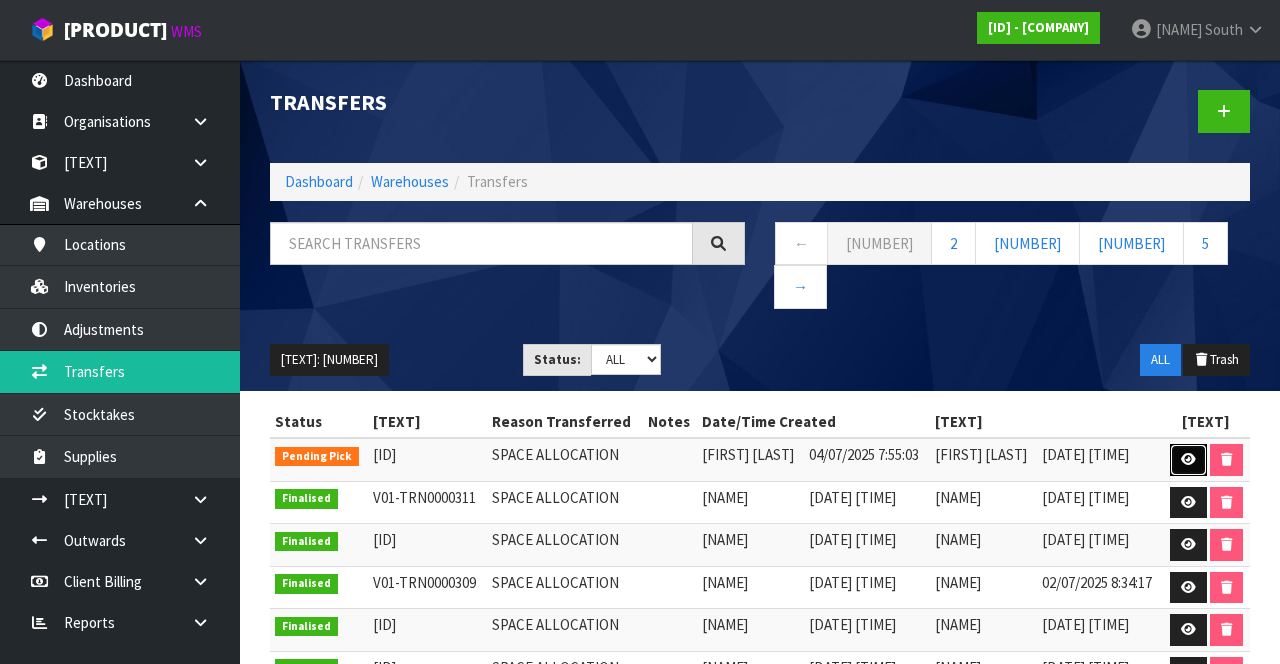 click at bounding box center (1188, 460) 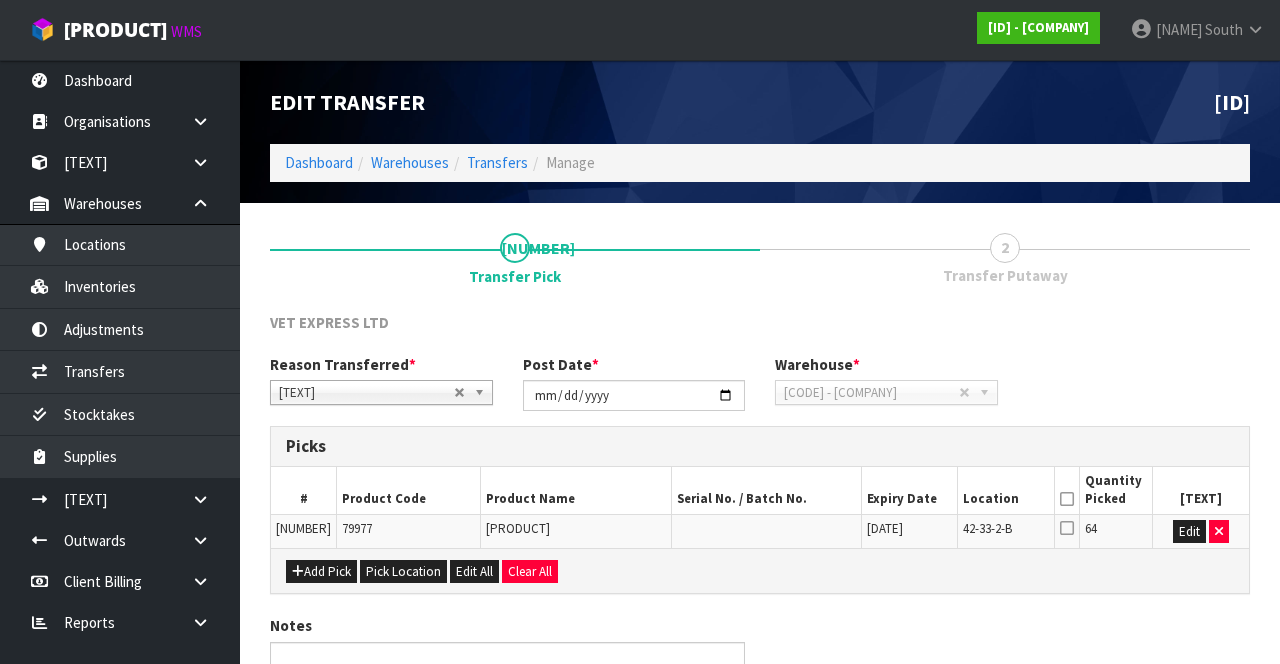 click on "Quantity
Picked" at bounding box center (1115, 490) 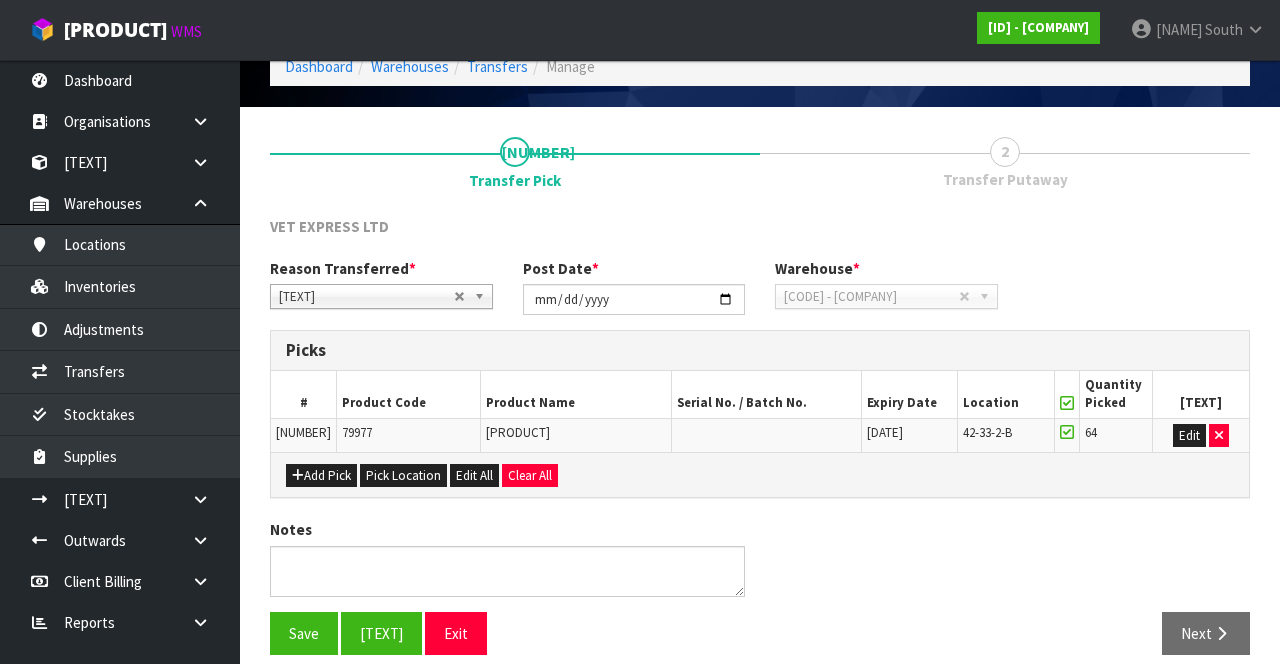 scroll, scrollTop: 97, scrollLeft: 0, axis: vertical 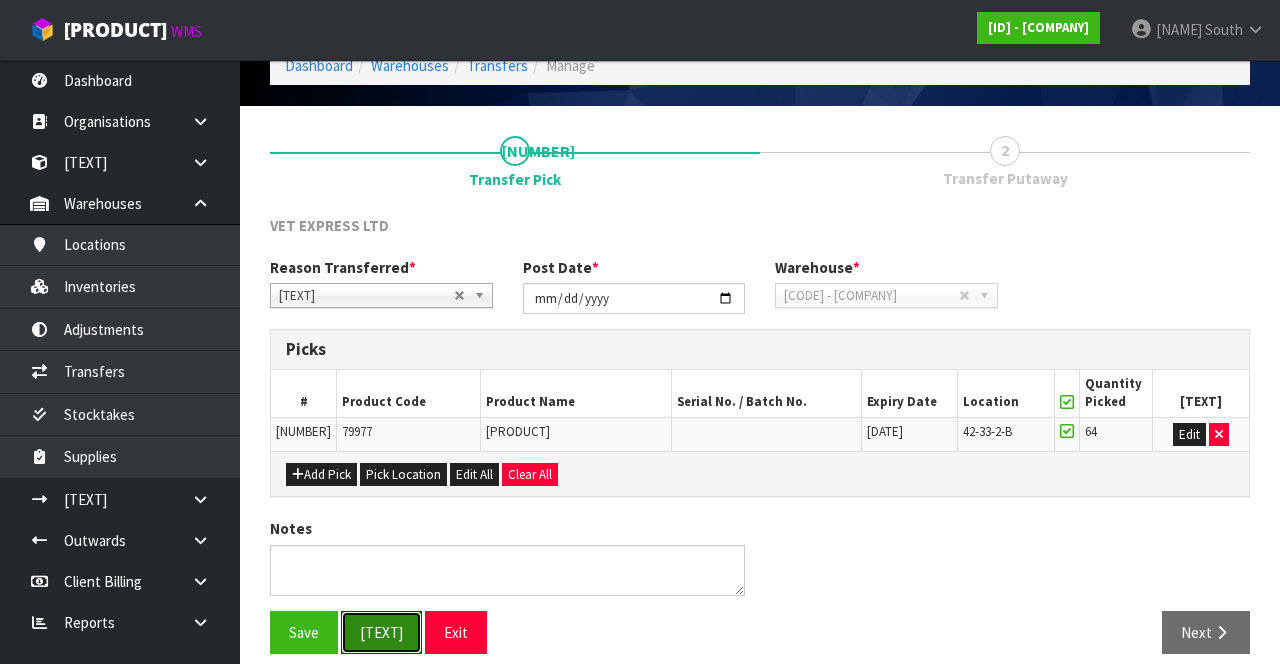 click on "[TEXT]" at bounding box center [381, 632] 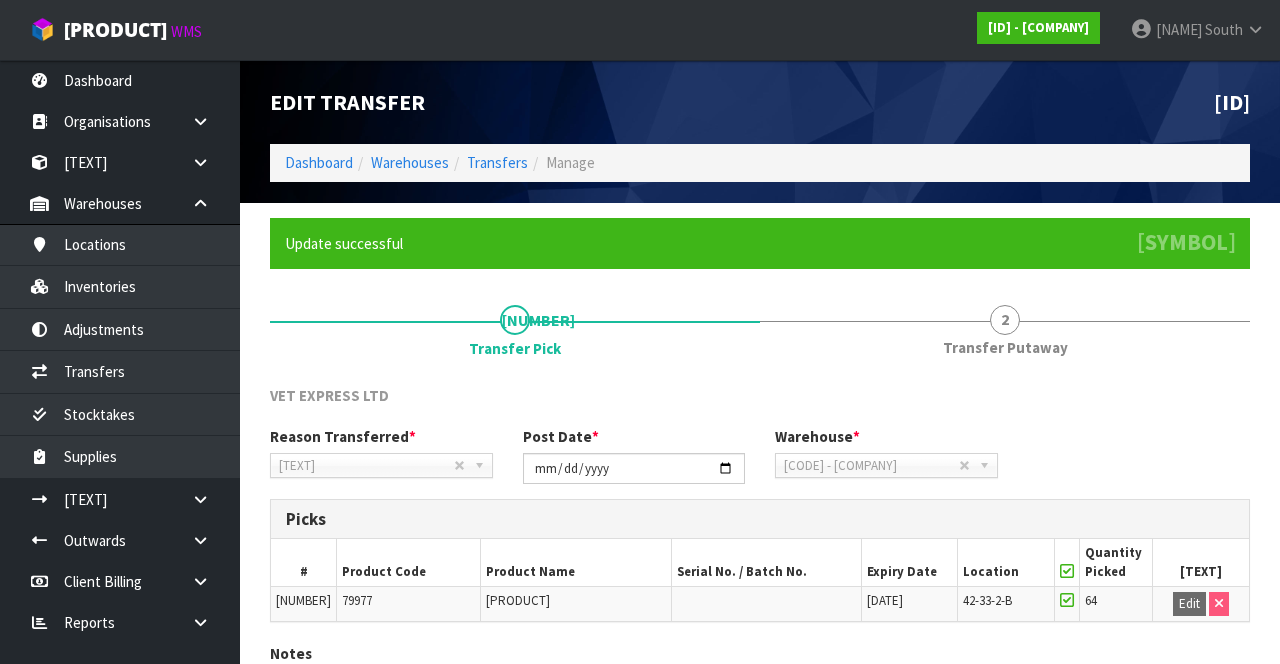 scroll, scrollTop: 155, scrollLeft: 0, axis: vertical 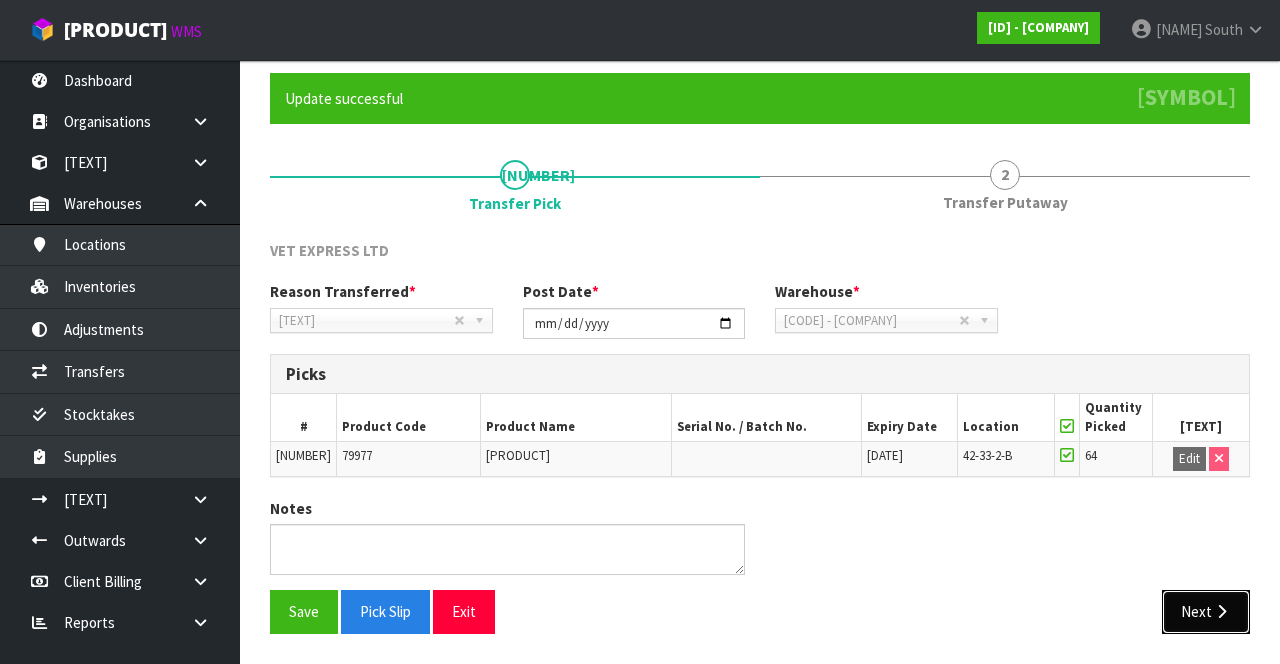 click on "Next" at bounding box center (1206, 611) 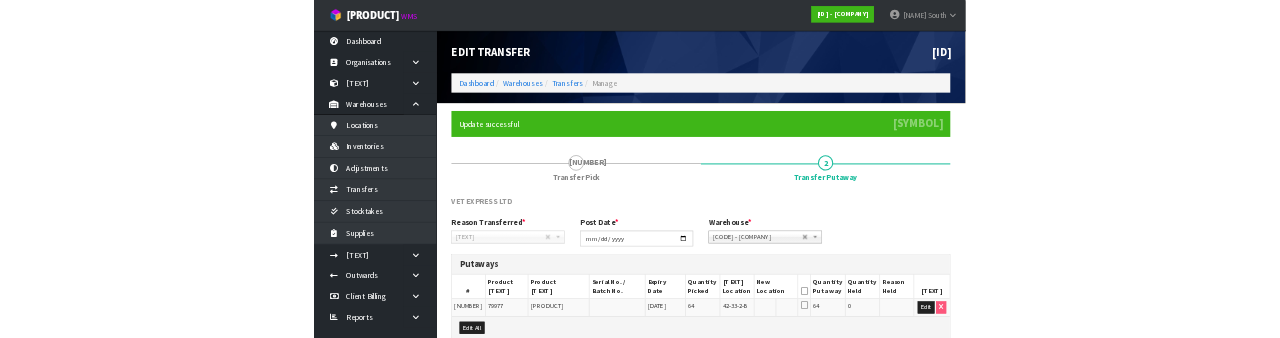scroll, scrollTop: 198, scrollLeft: 0, axis: vertical 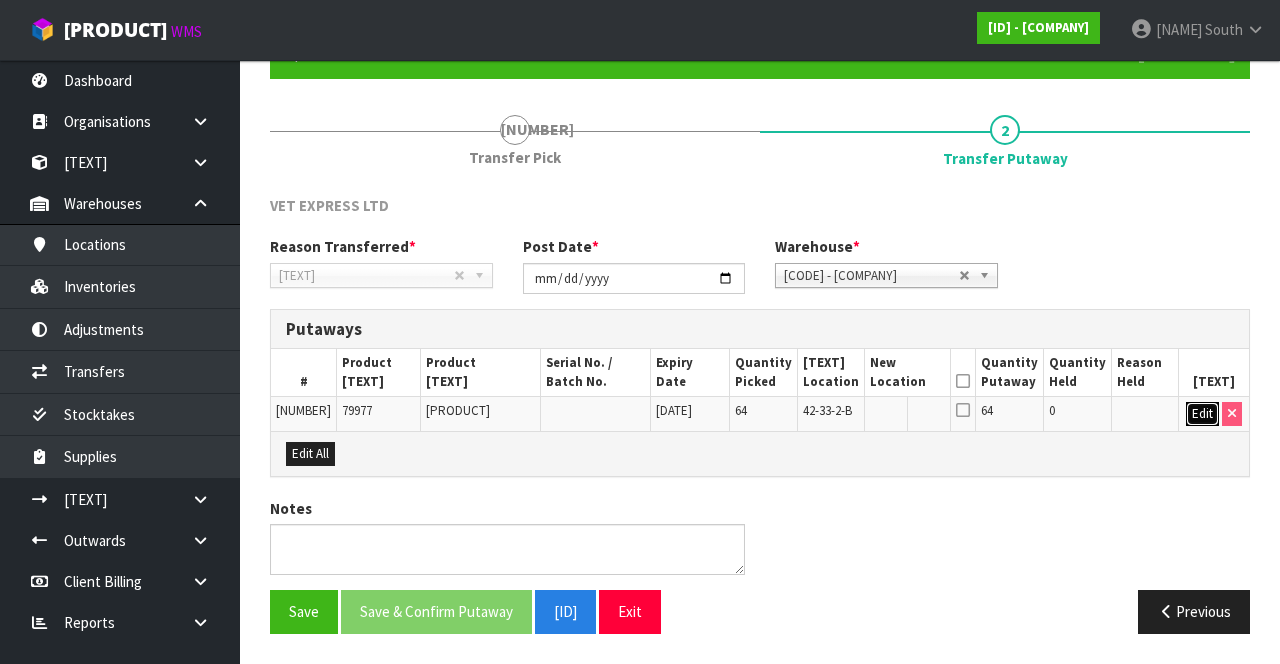 click on "Edit" at bounding box center (1202, 414) 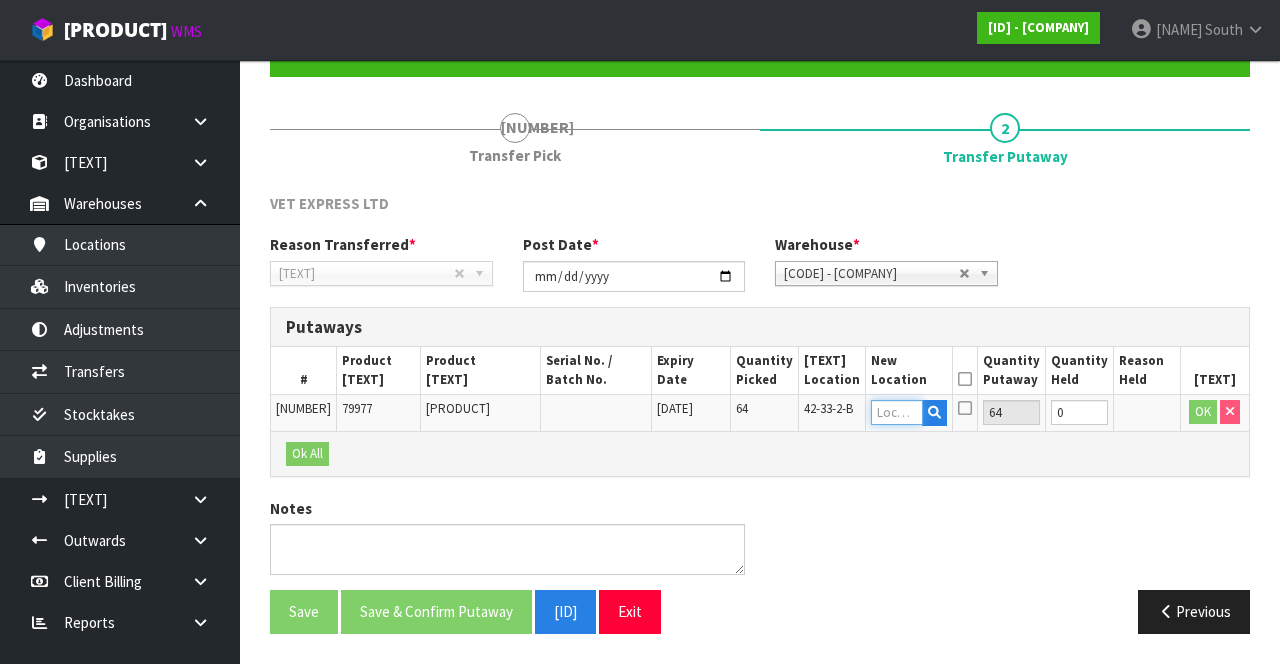 click at bounding box center [896, 412] 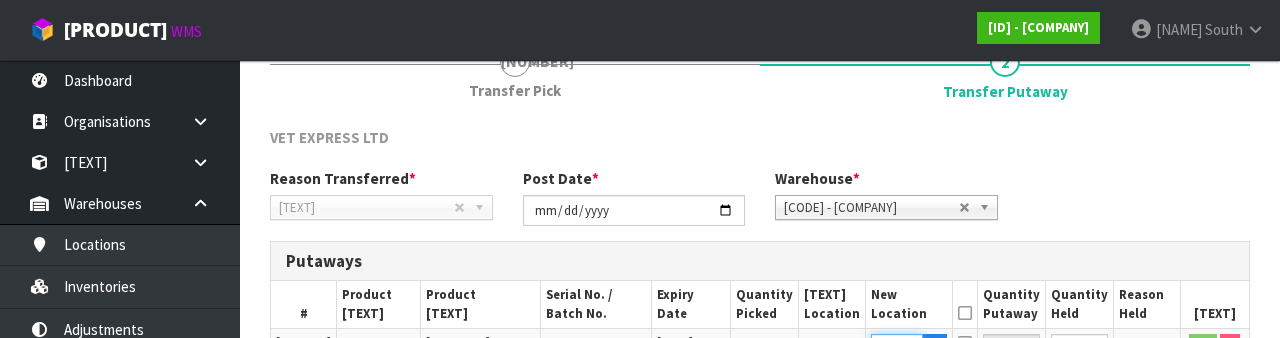 scroll, scrollTop: 422, scrollLeft: 0, axis: vertical 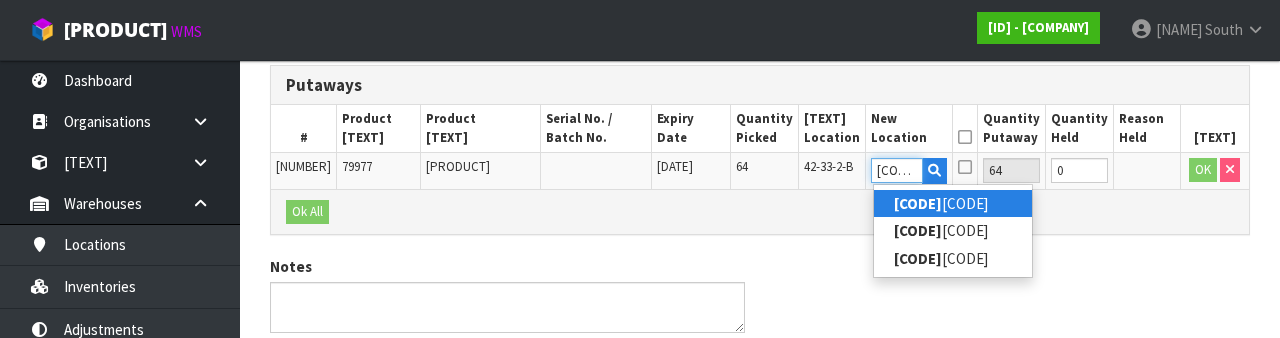 type on "[CODE]" 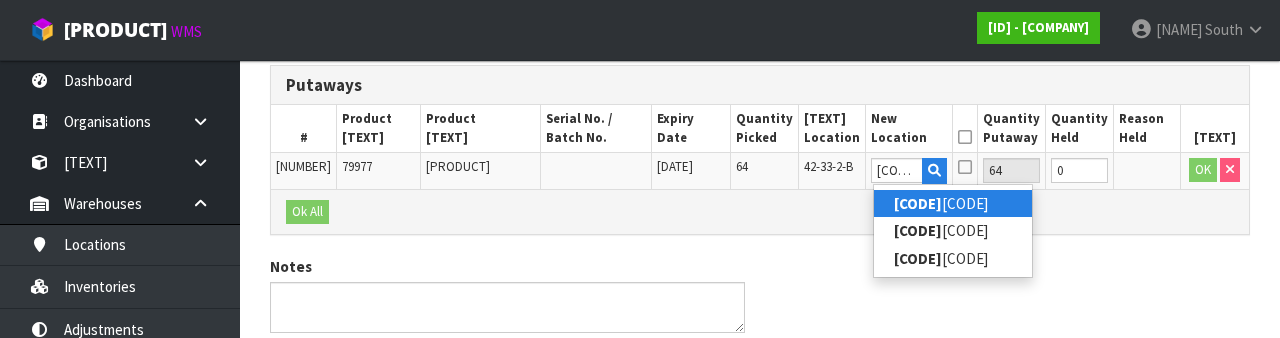click on "37-40-4 -A" at bounding box center (953, 203) 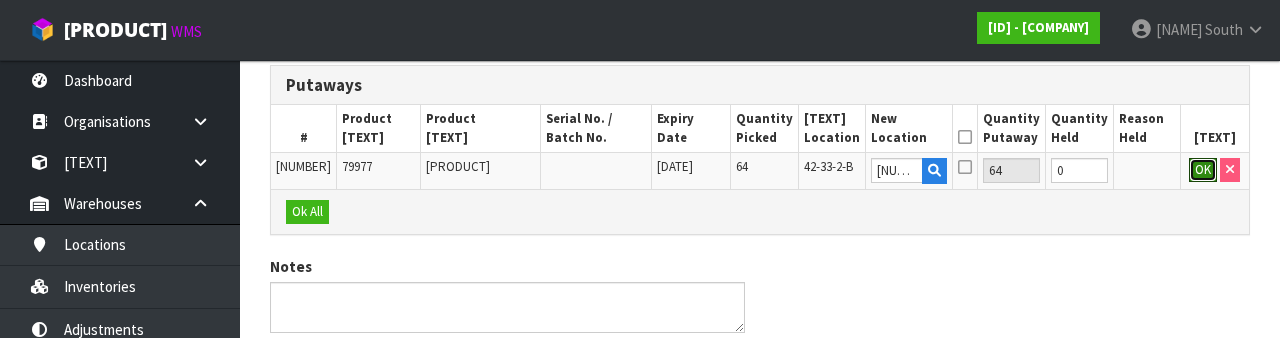 click on "OK" at bounding box center [1203, 170] 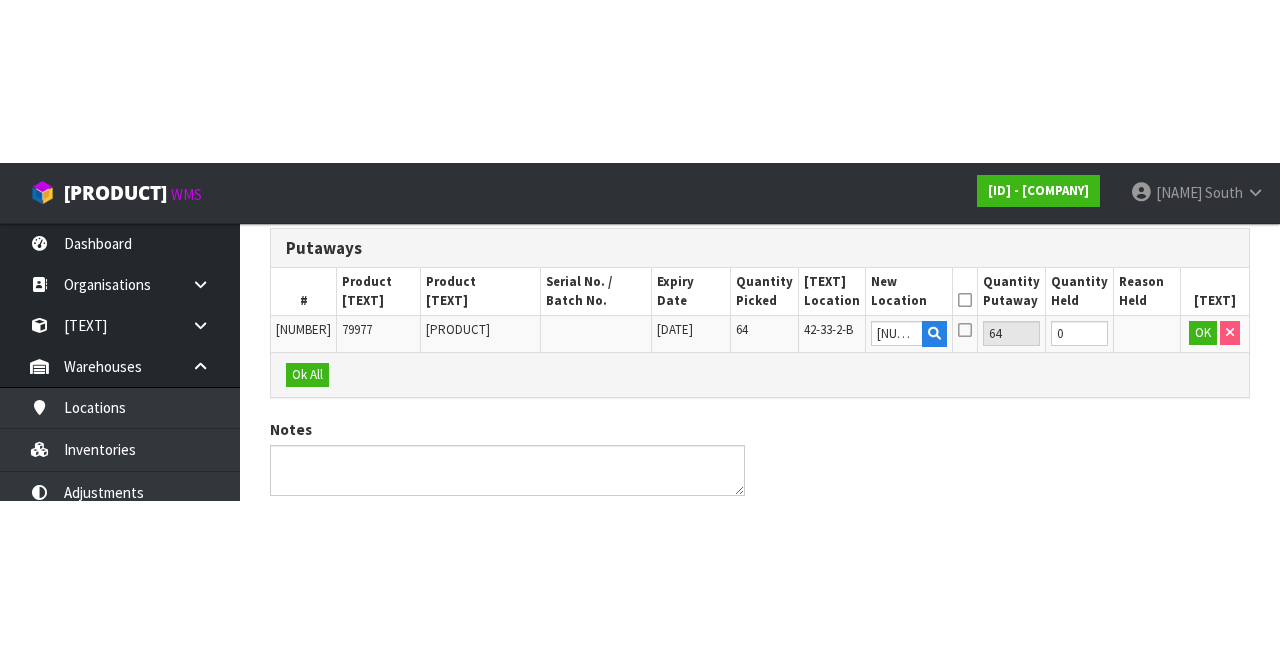 scroll, scrollTop: 198, scrollLeft: 0, axis: vertical 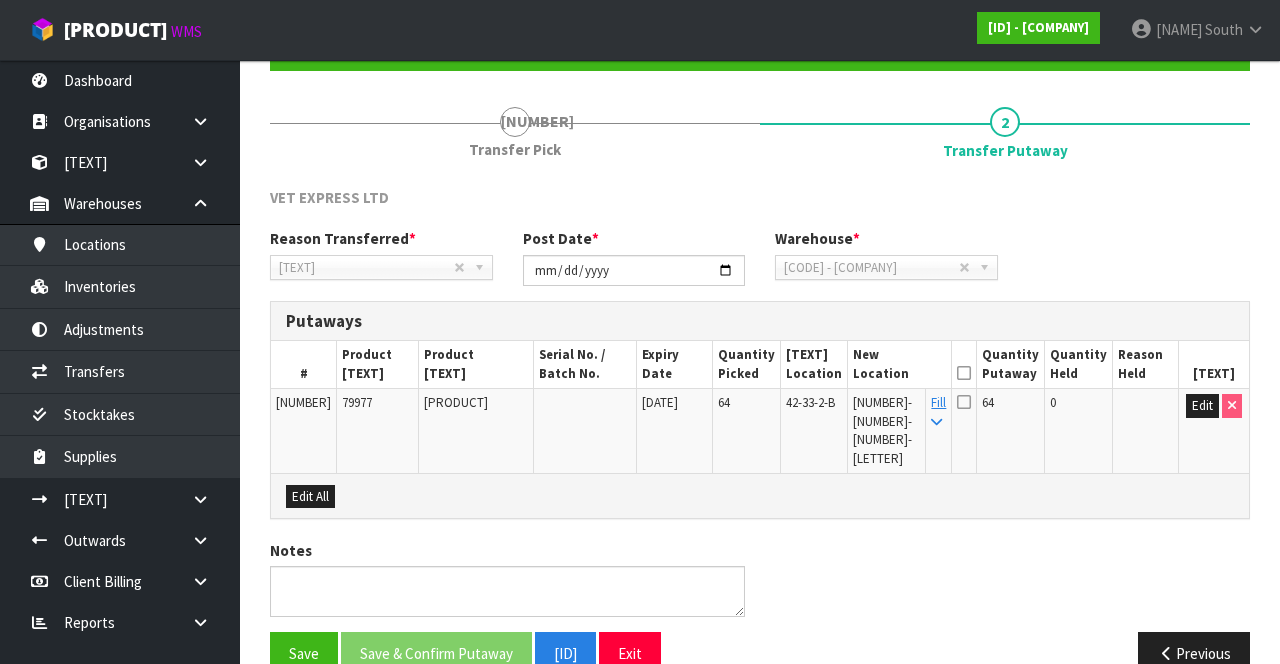 click at bounding box center (964, 373) 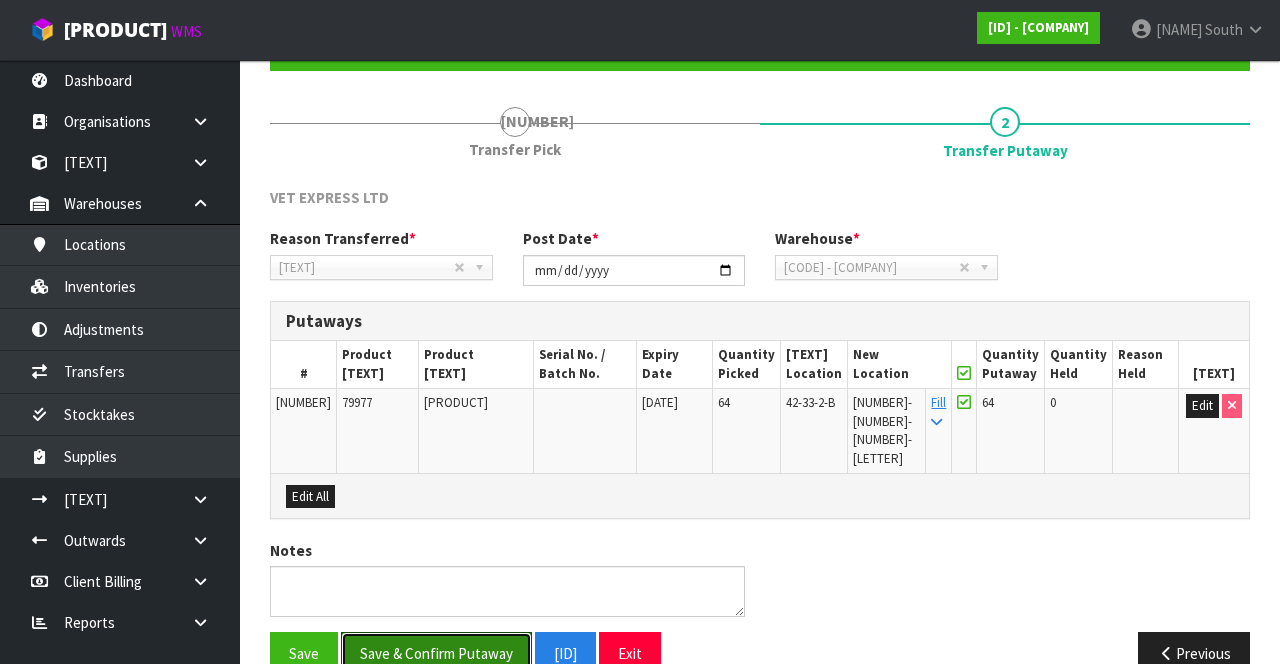 click on "Save & Confirm Putaway" at bounding box center [436, 653] 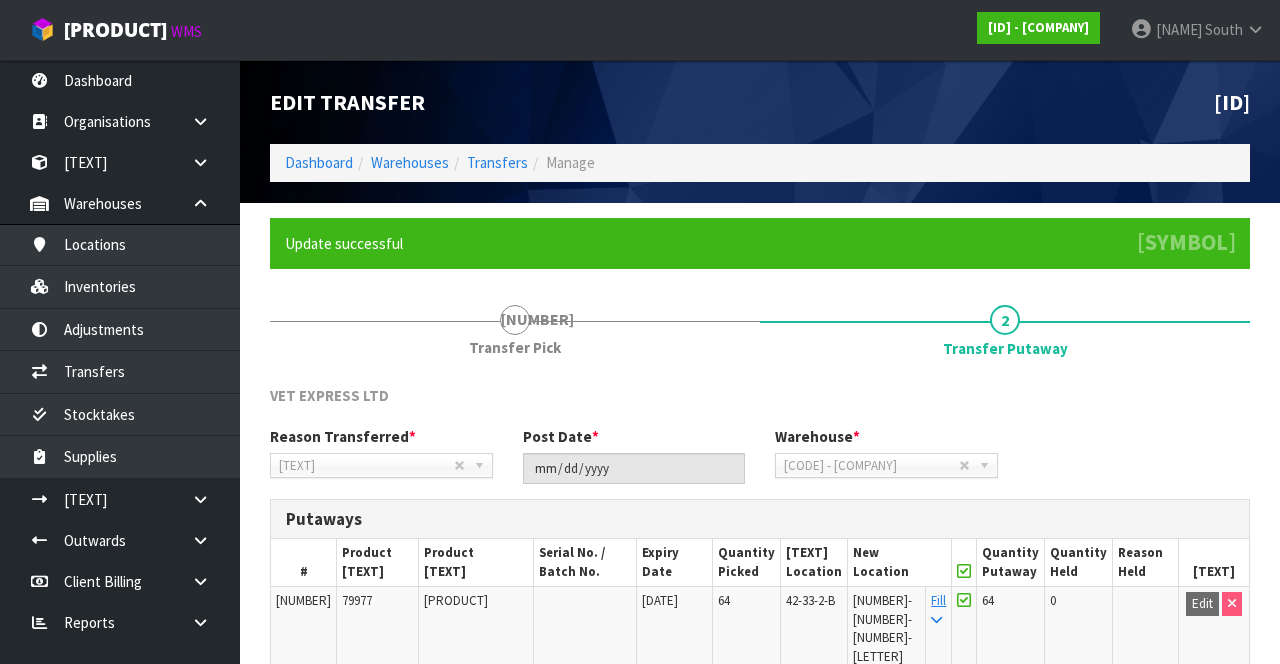 scroll, scrollTop: 155, scrollLeft: 0, axis: vertical 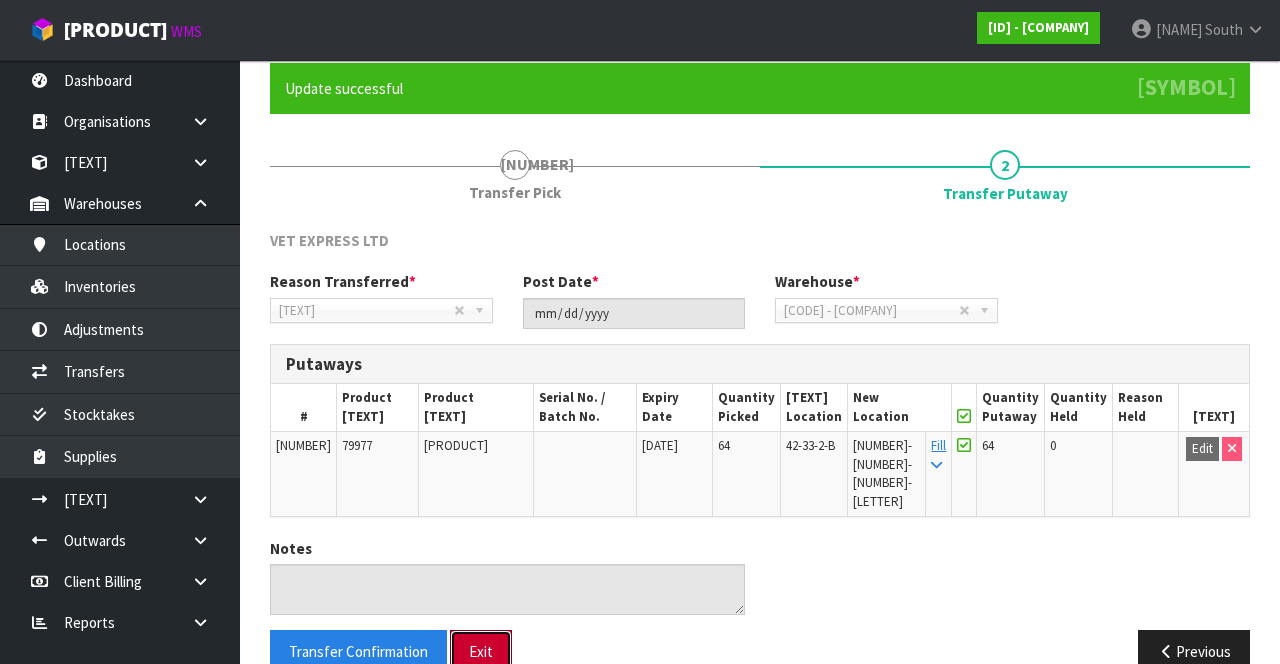 click on "Exit" at bounding box center [481, 651] 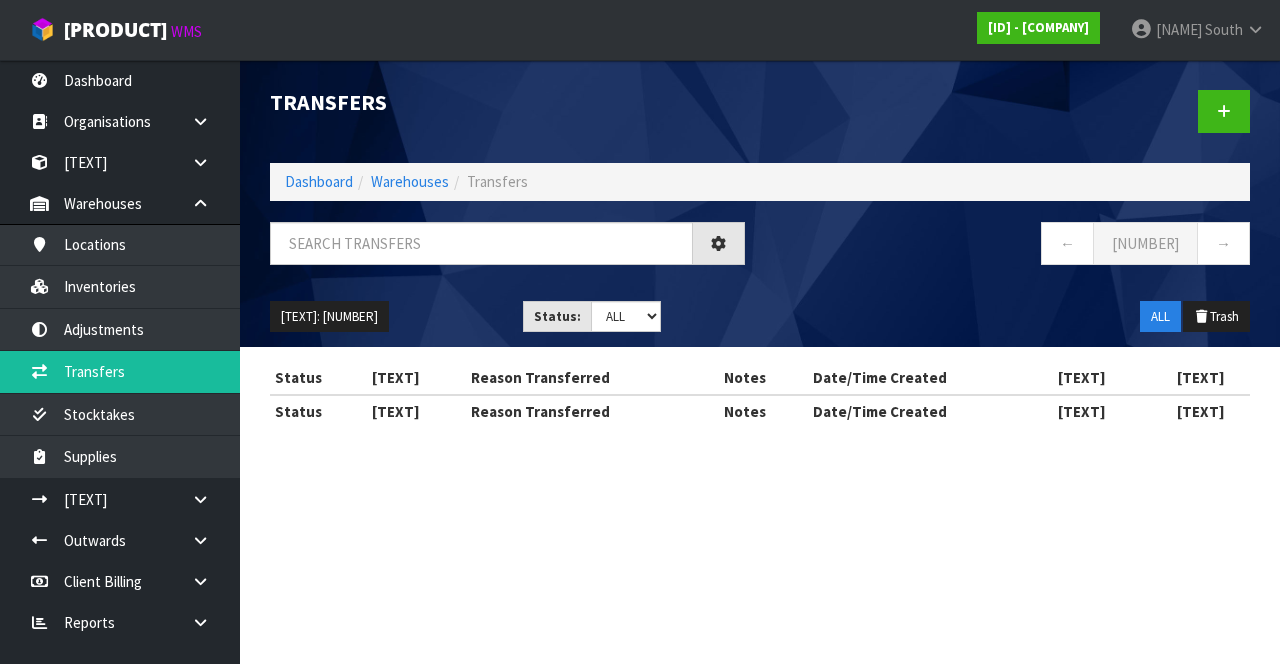 scroll, scrollTop: 0, scrollLeft: 0, axis: both 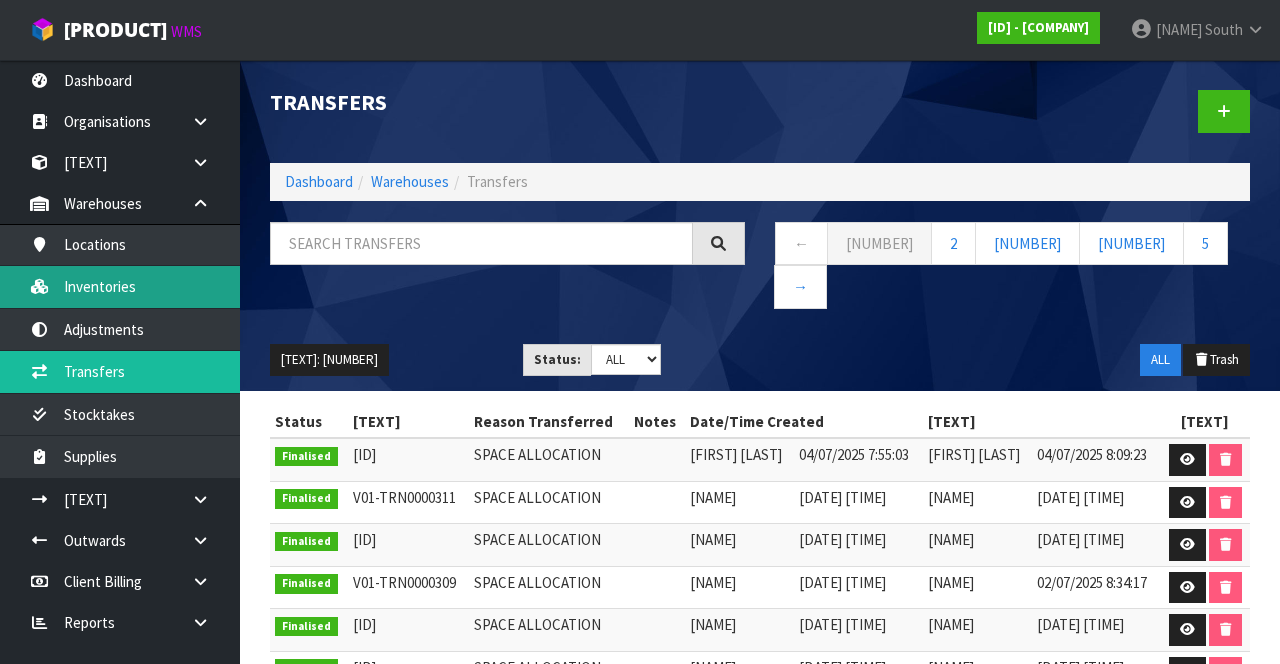 click on "Inventories" at bounding box center [120, 286] 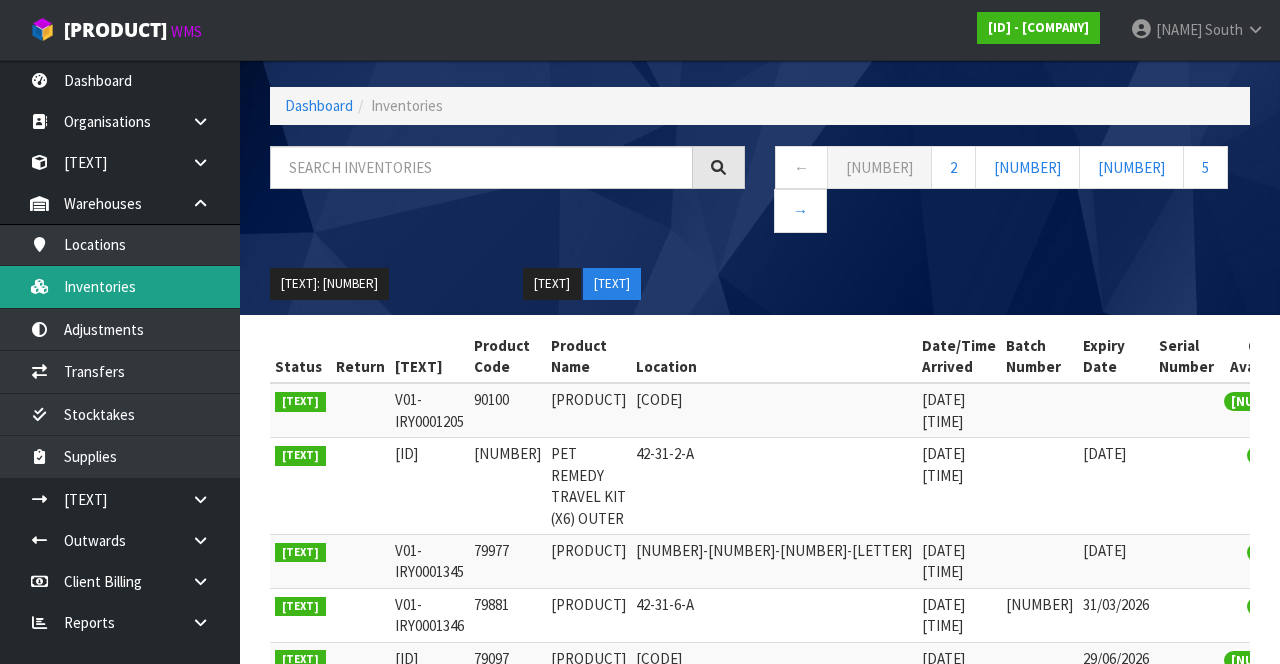 scroll, scrollTop: 67, scrollLeft: 0, axis: vertical 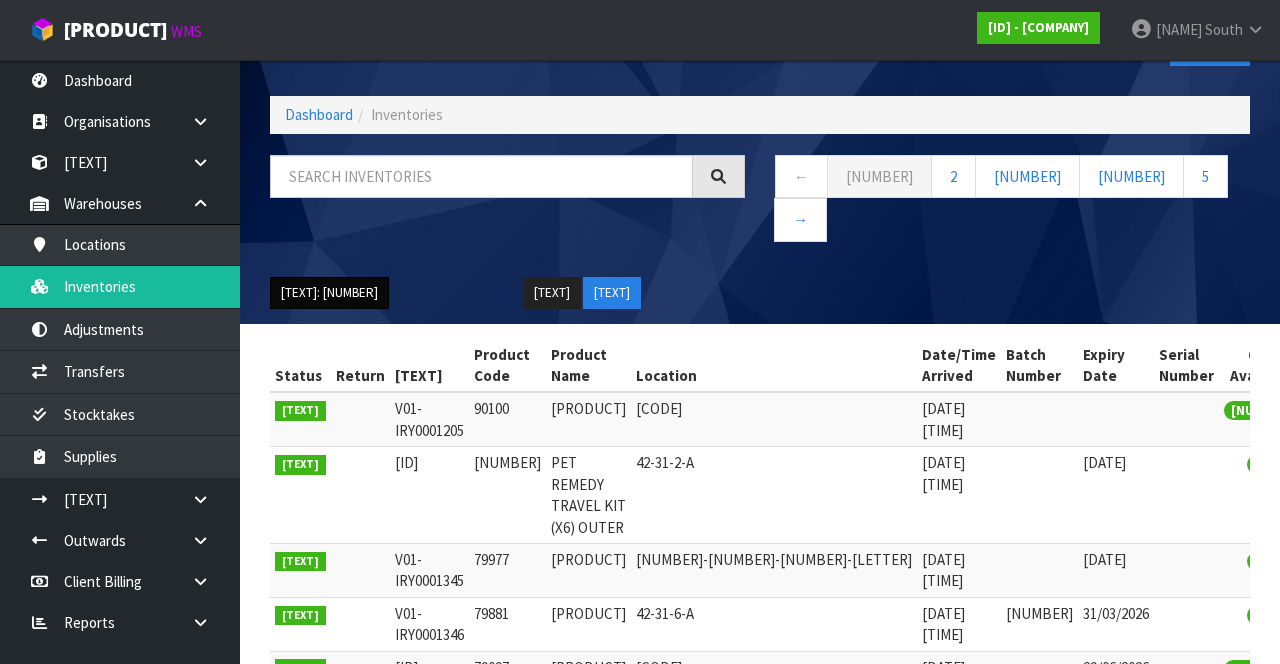 click on "[TEXT]: [NUMBER]" at bounding box center (329, 293) 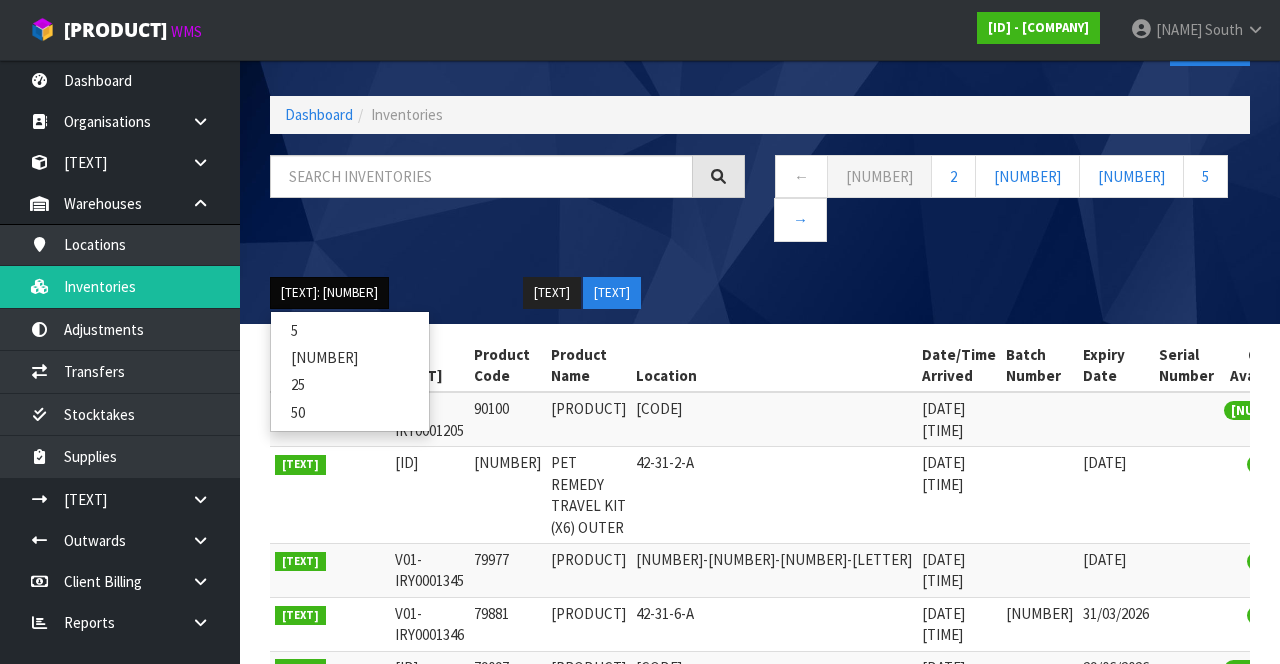 click on "50" at bounding box center [350, 330] 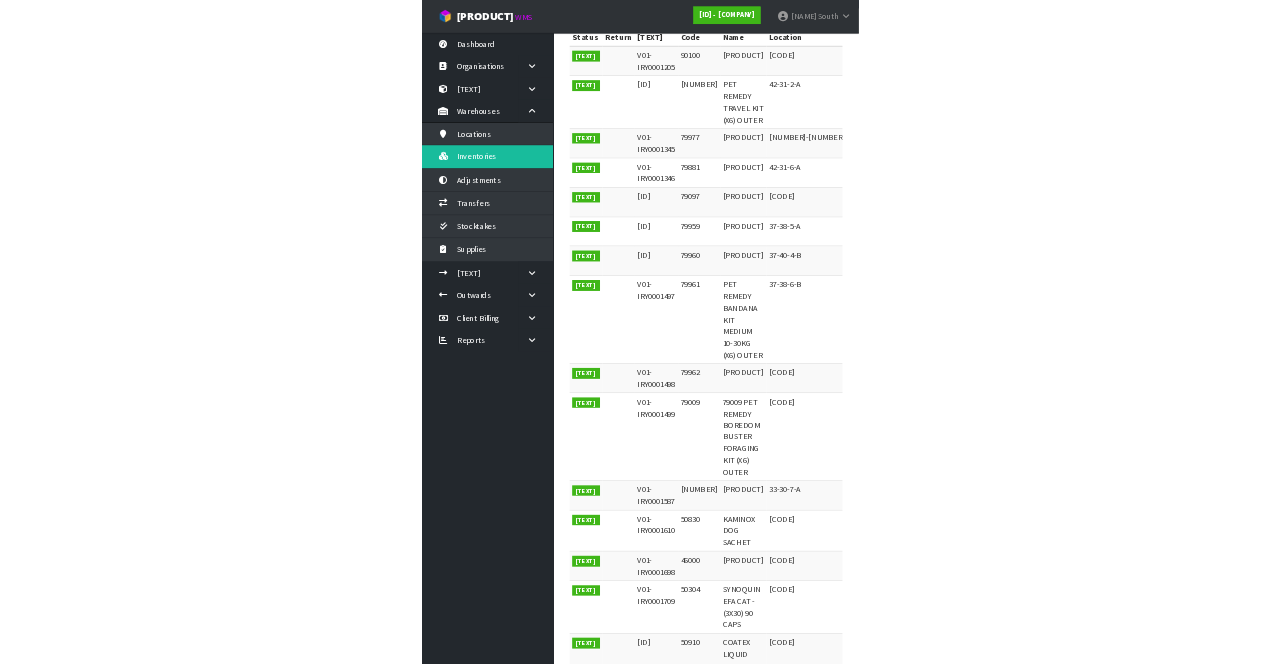 scroll, scrollTop: 364, scrollLeft: 0, axis: vertical 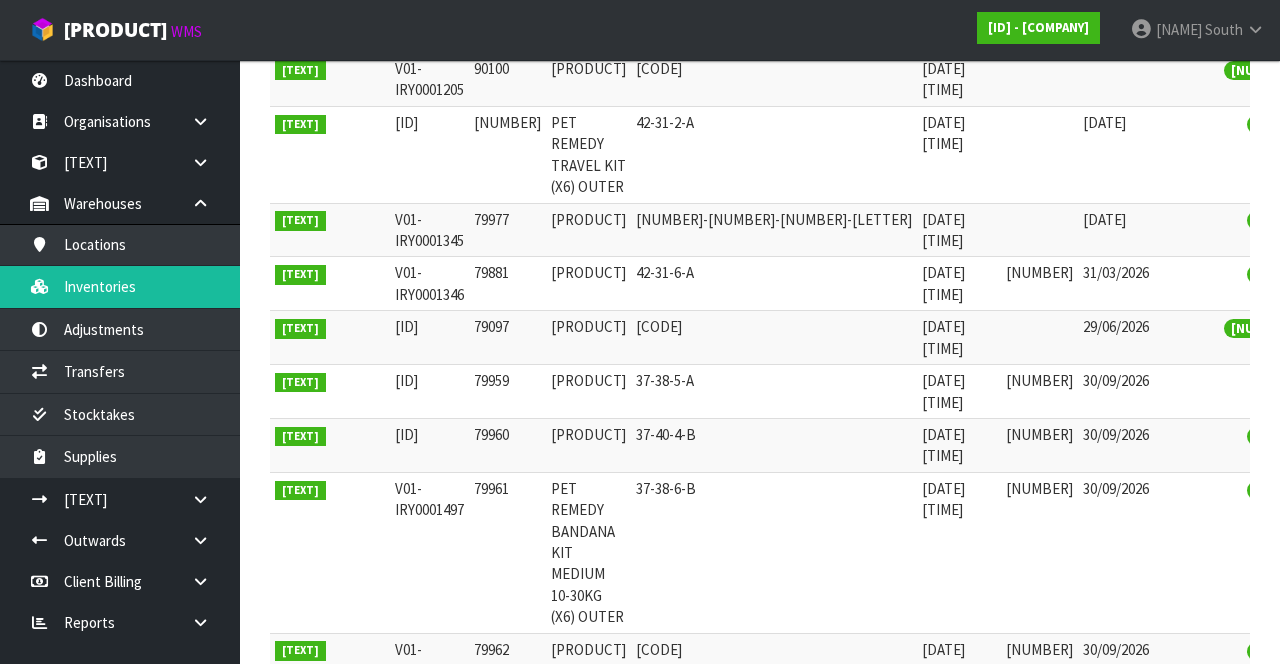 click at bounding box center (1255, 29) 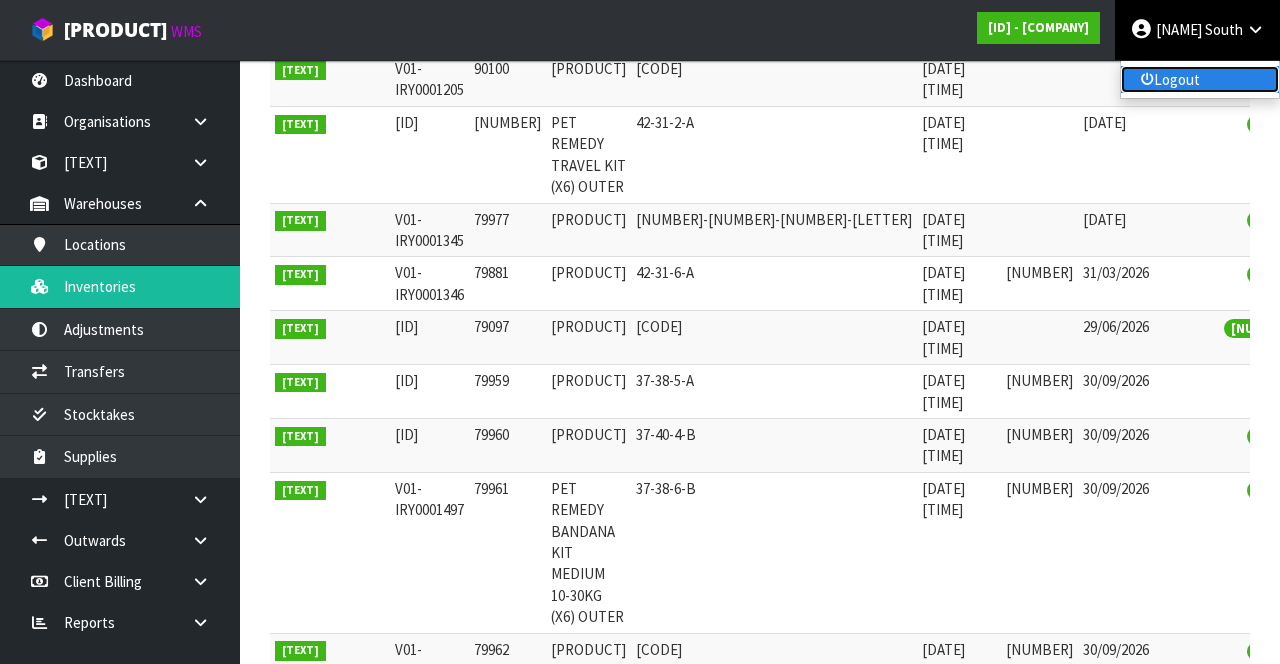 click on "Logout" at bounding box center (1200, 79) 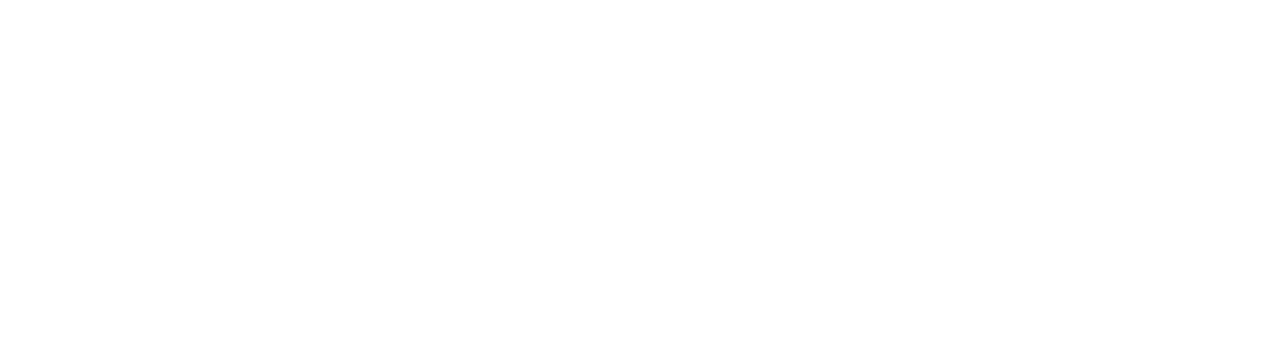 scroll, scrollTop: 0, scrollLeft: 0, axis: both 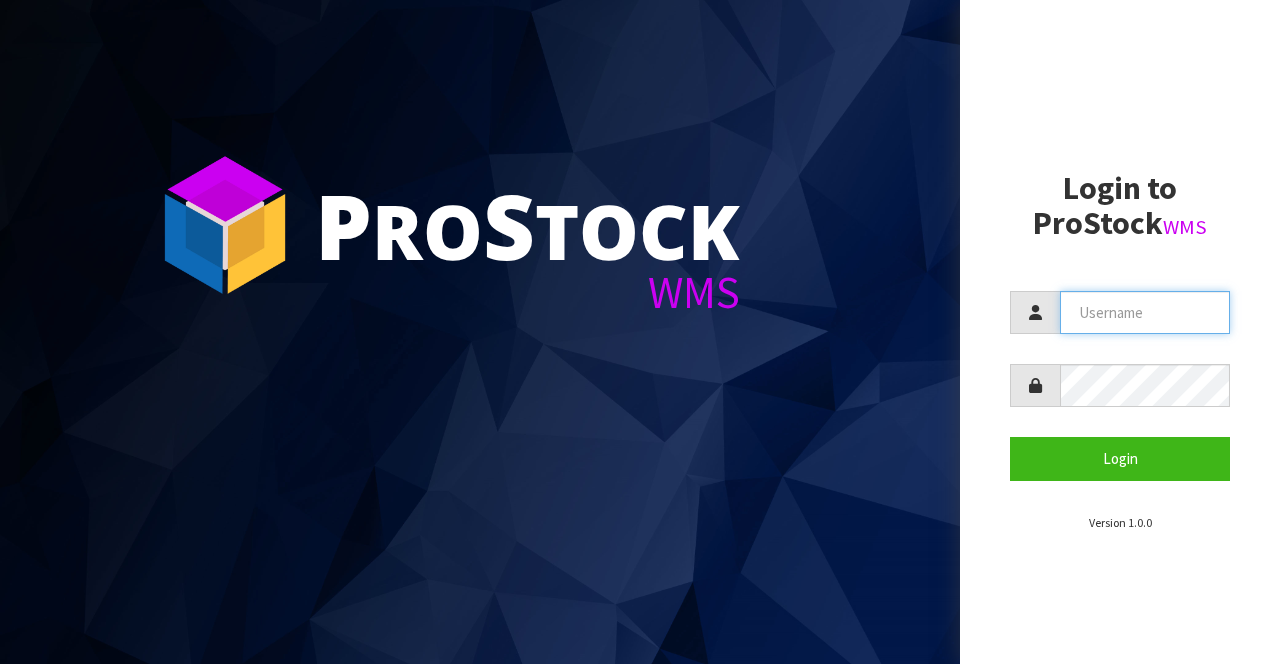 click at bounding box center [1145, 312] 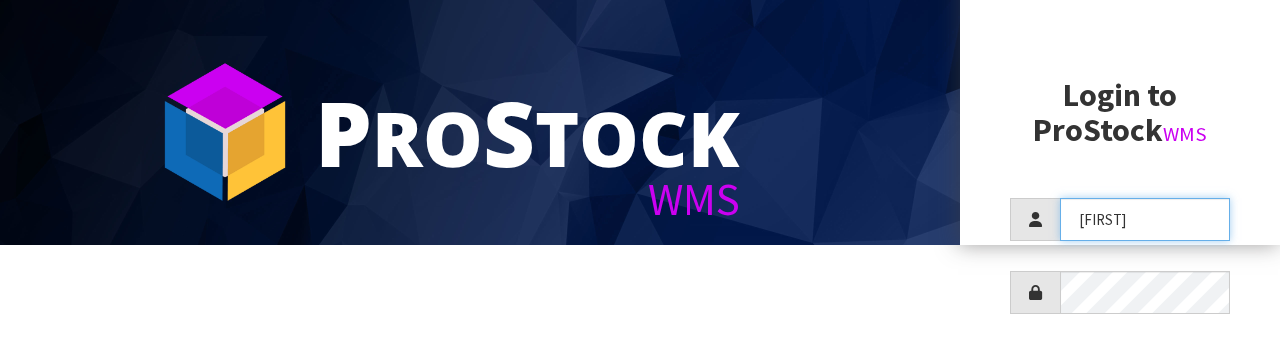 scroll, scrollTop: 193, scrollLeft: 0, axis: vertical 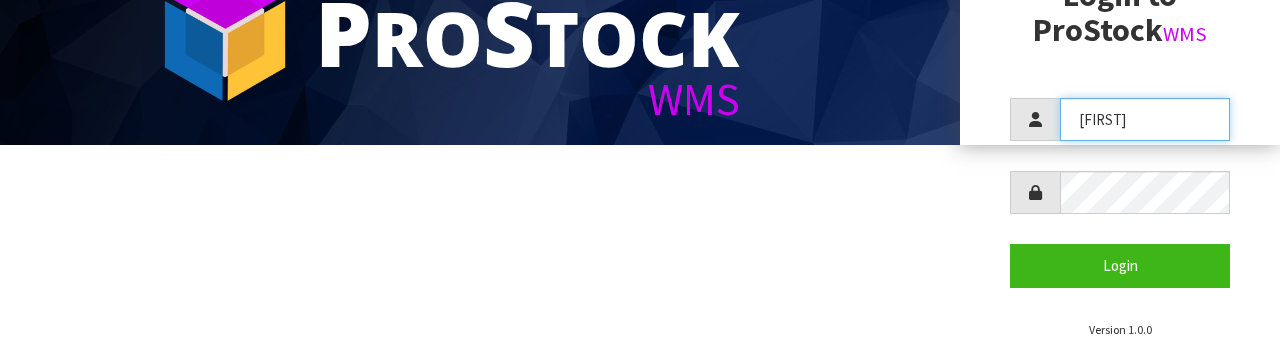 type on "[FIRST]" 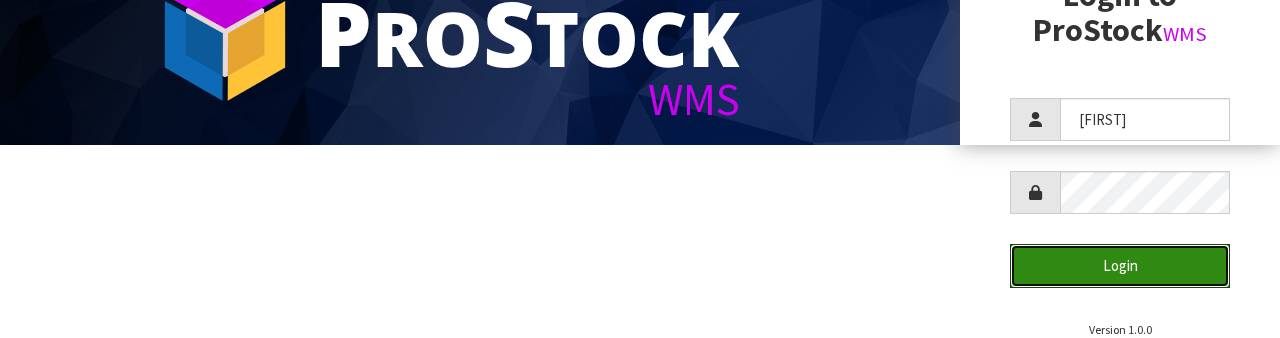 click on "Login" at bounding box center (1120, 265) 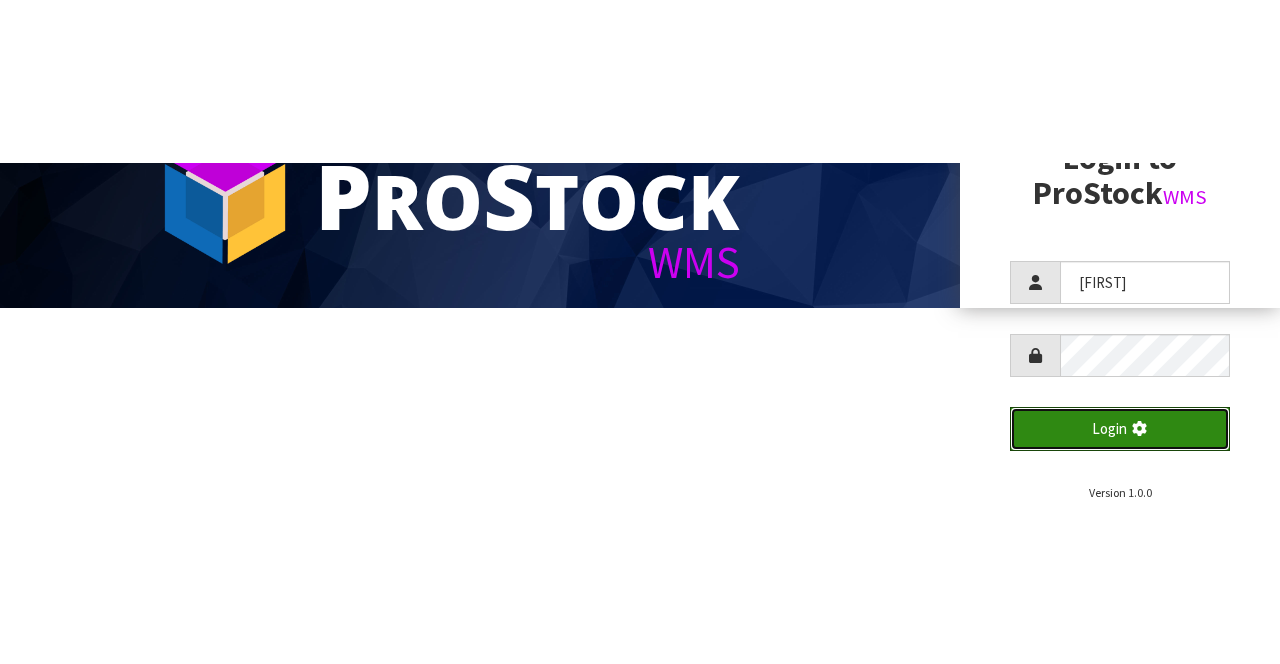 scroll, scrollTop: 0, scrollLeft: 0, axis: both 